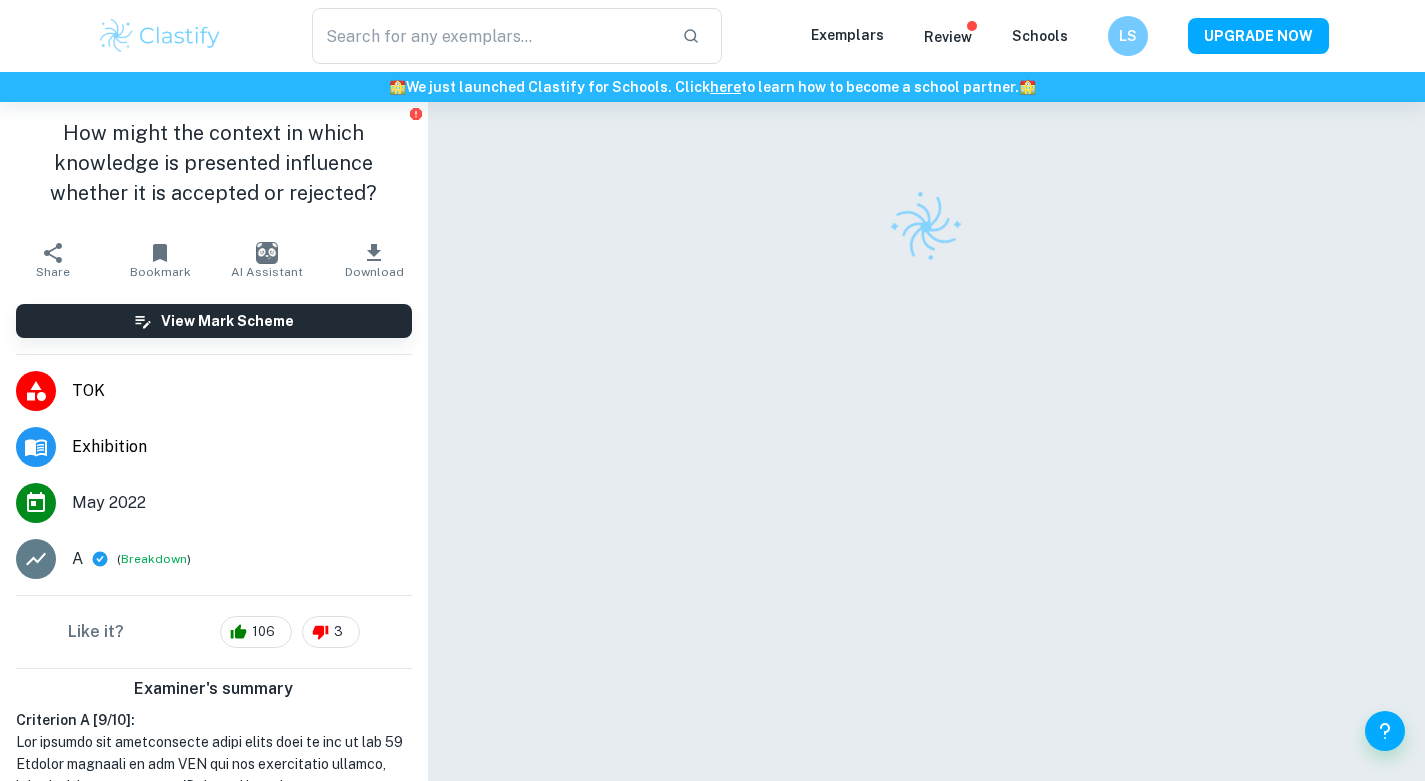 click at bounding box center (160, 36) 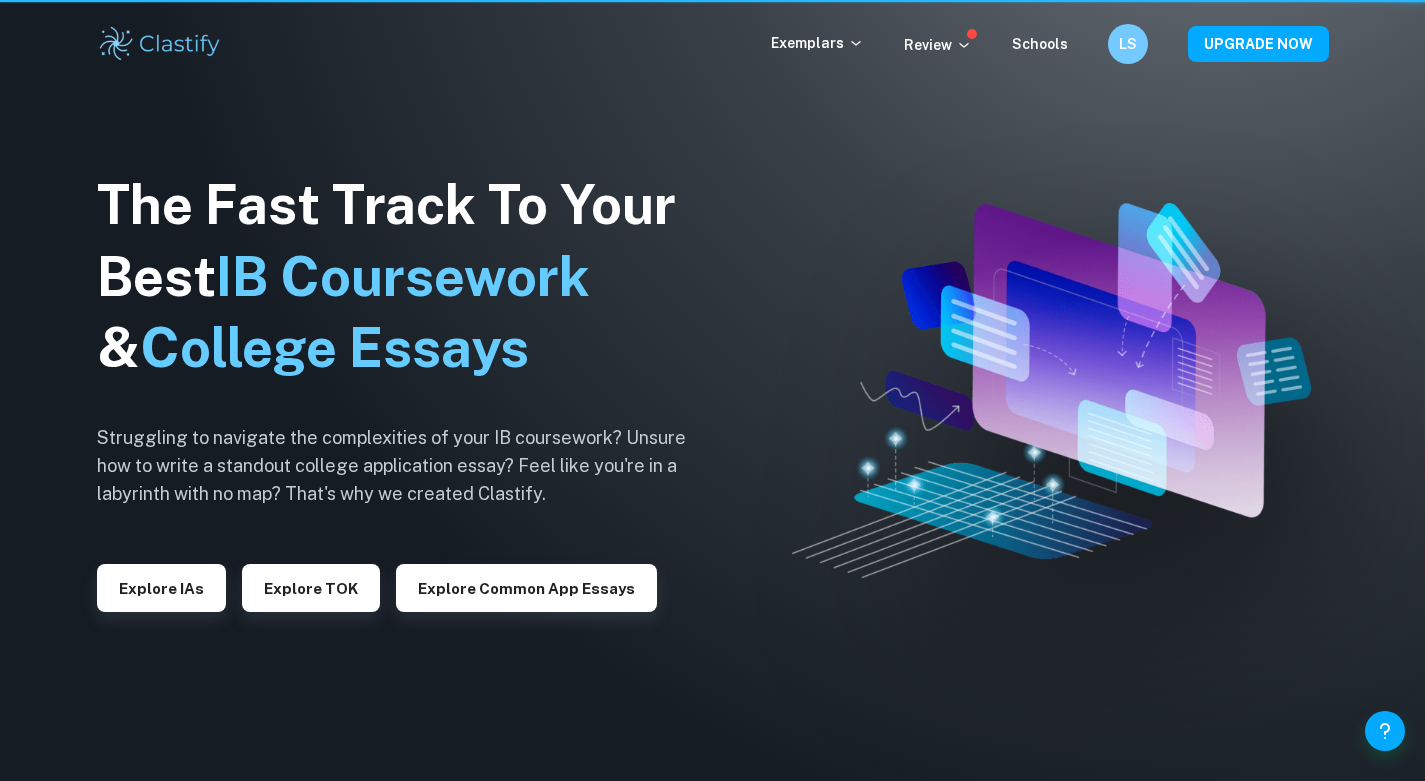 scroll, scrollTop: 0, scrollLeft: 0, axis: both 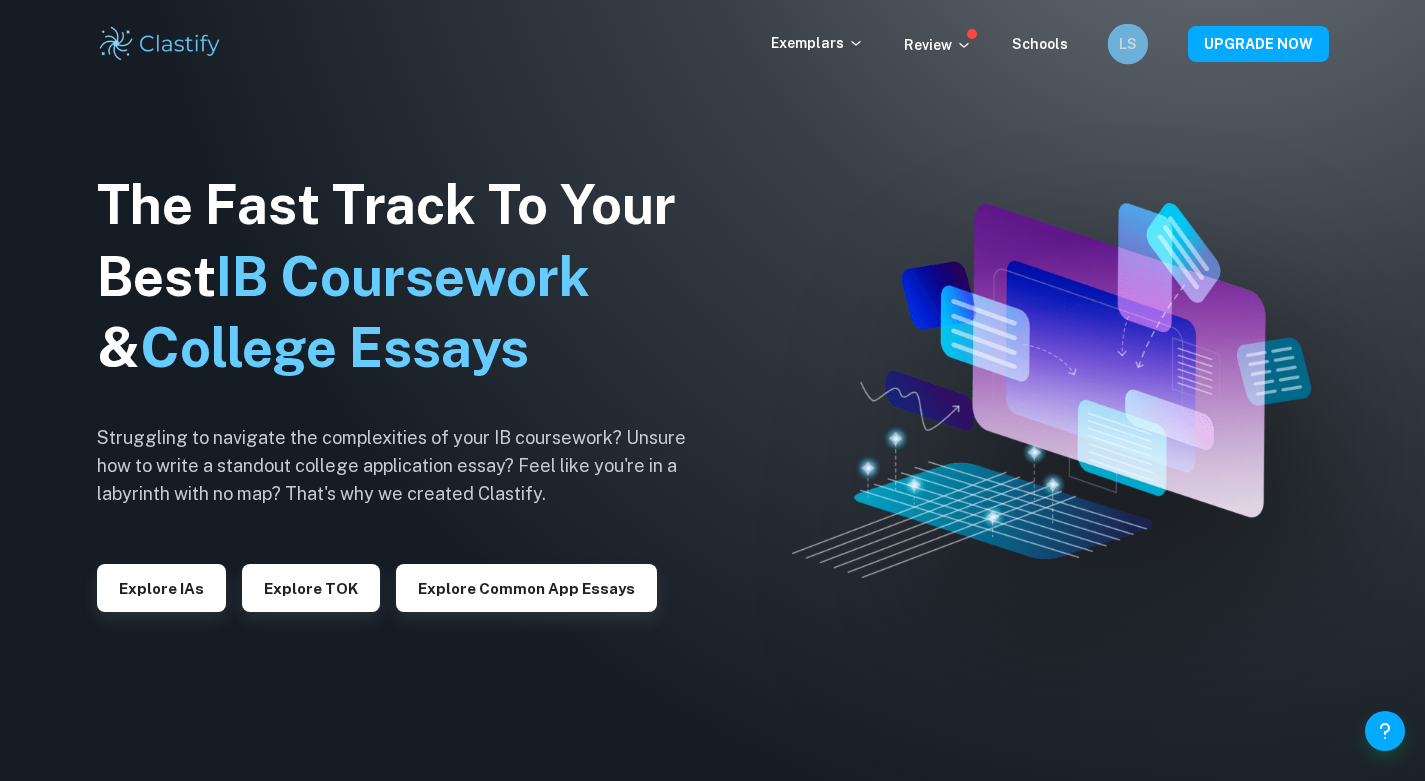 click on "LS" at bounding box center [1127, 44] 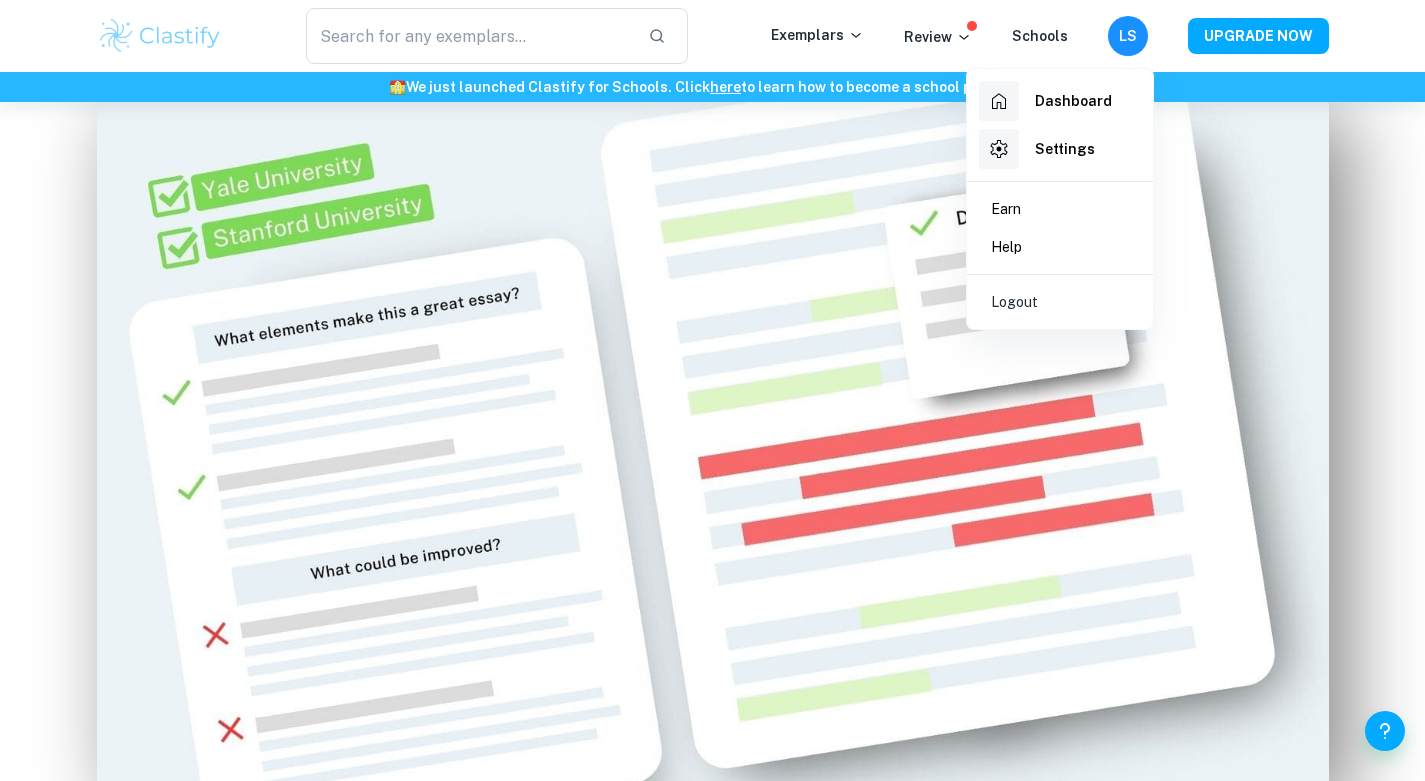 scroll, scrollTop: 1200, scrollLeft: 0, axis: vertical 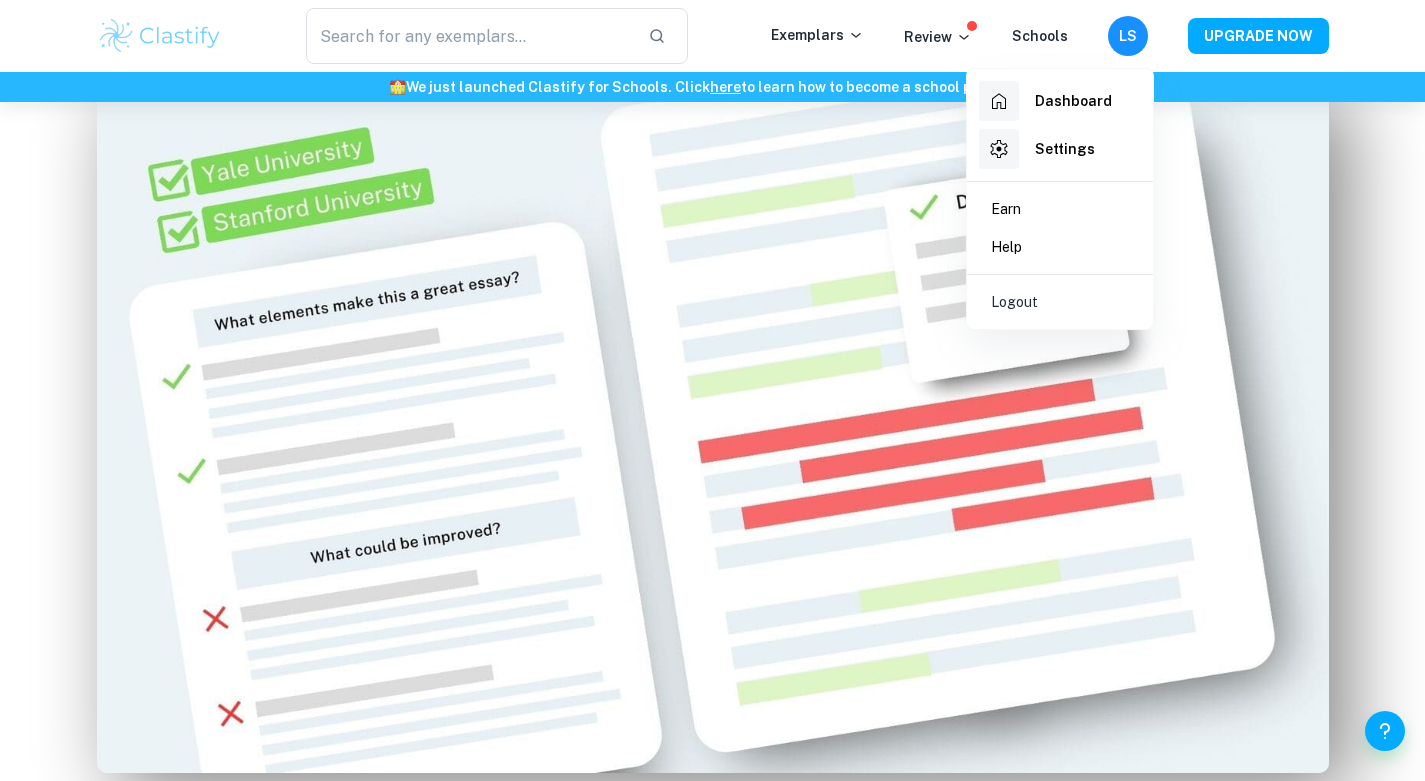 click at bounding box center [712, 390] 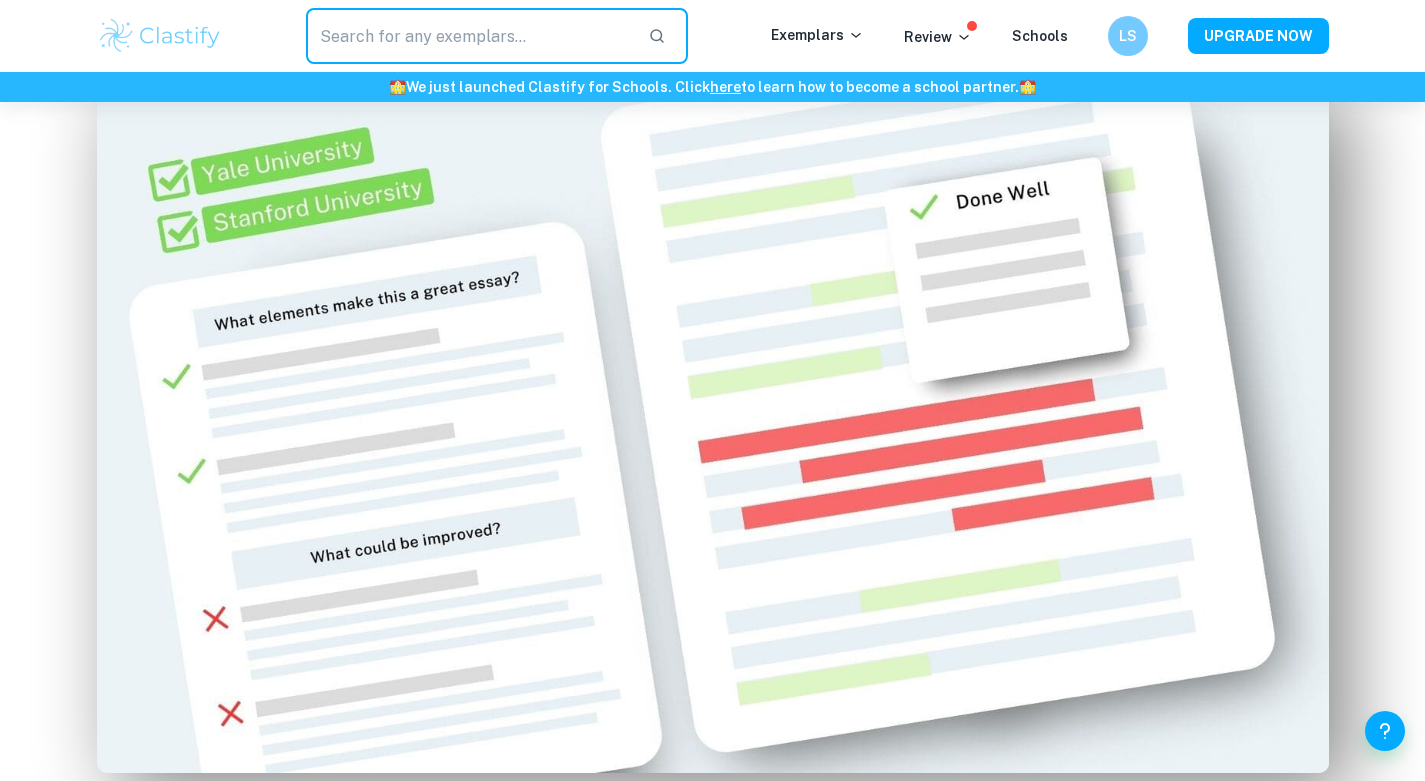 click at bounding box center [469, 36] 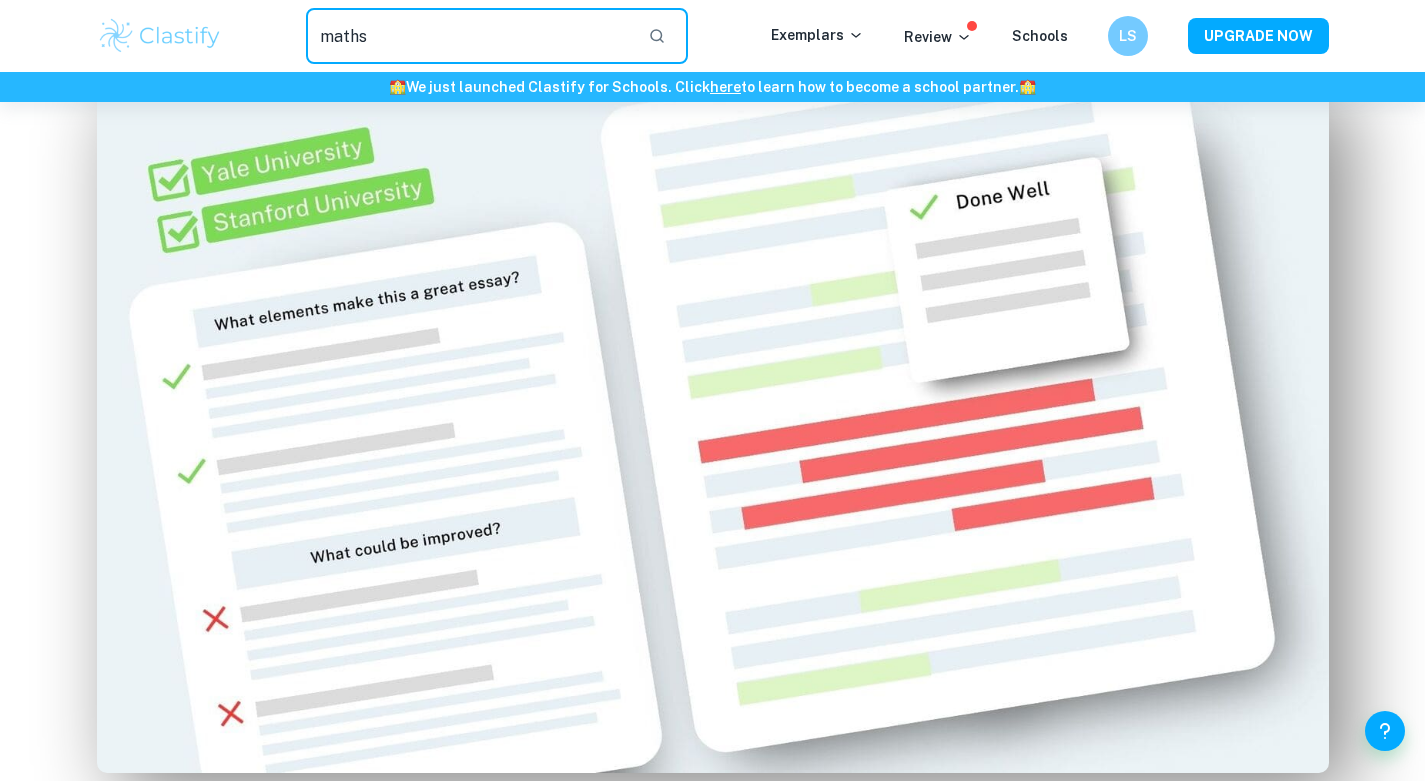 type on "maths" 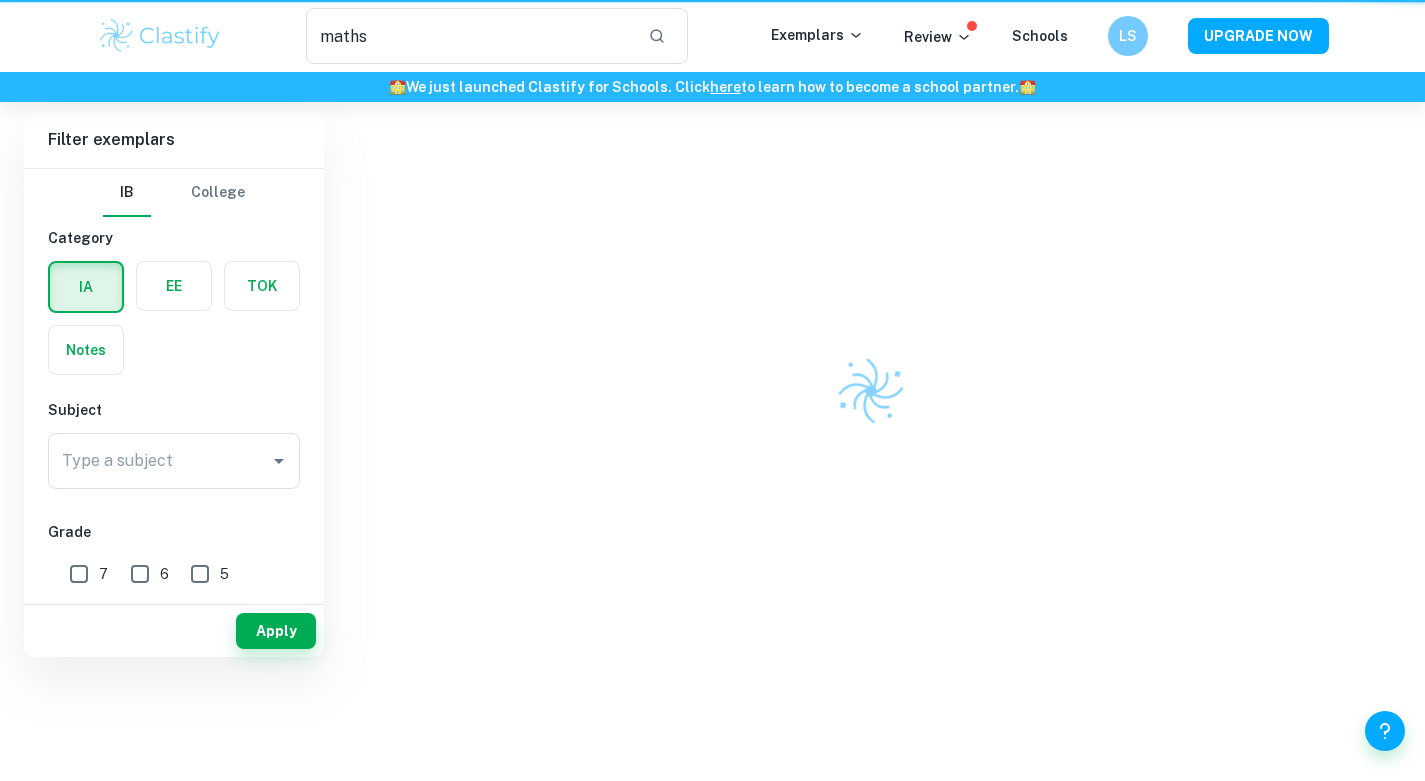 scroll, scrollTop: 0, scrollLeft: 0, axis: both 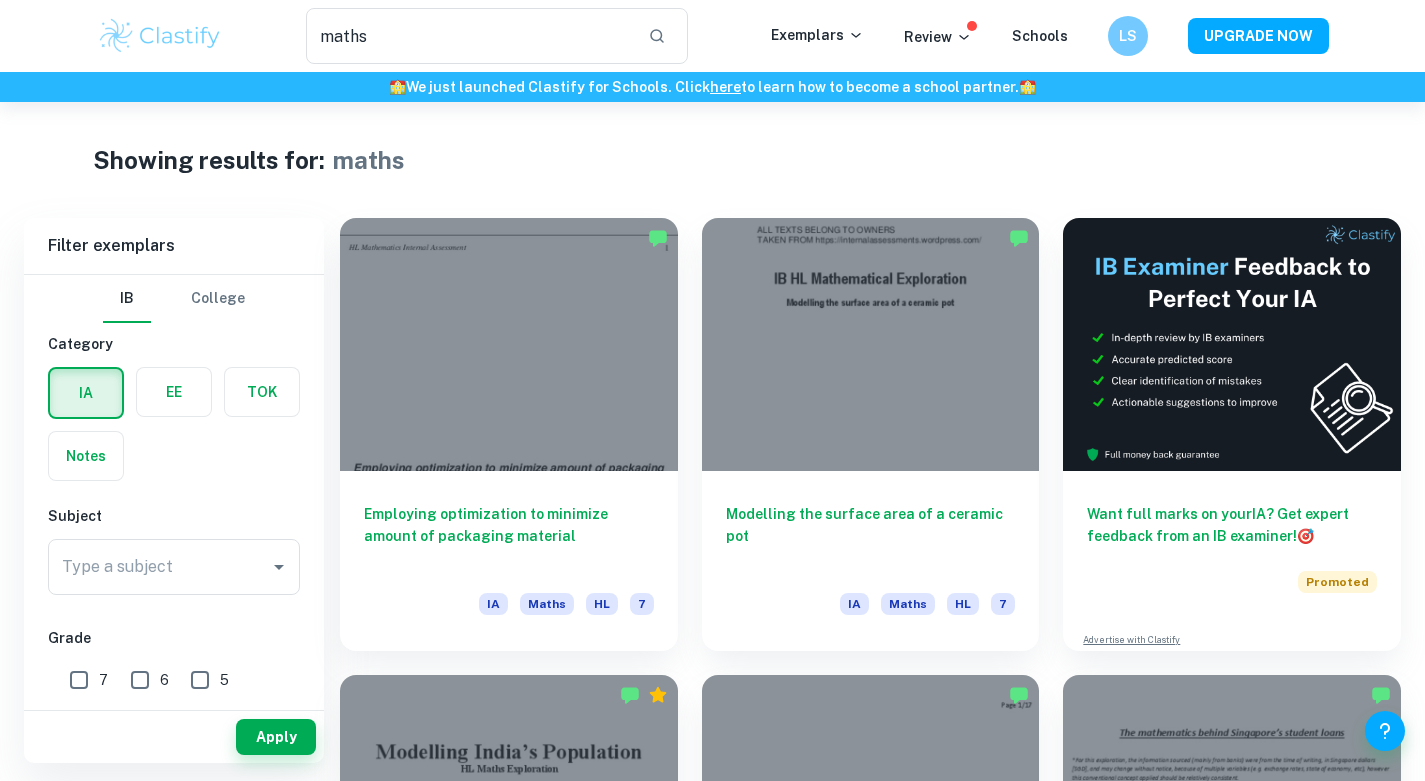 click on "Type a subject Type a subject" at bounding box center (174, 567) 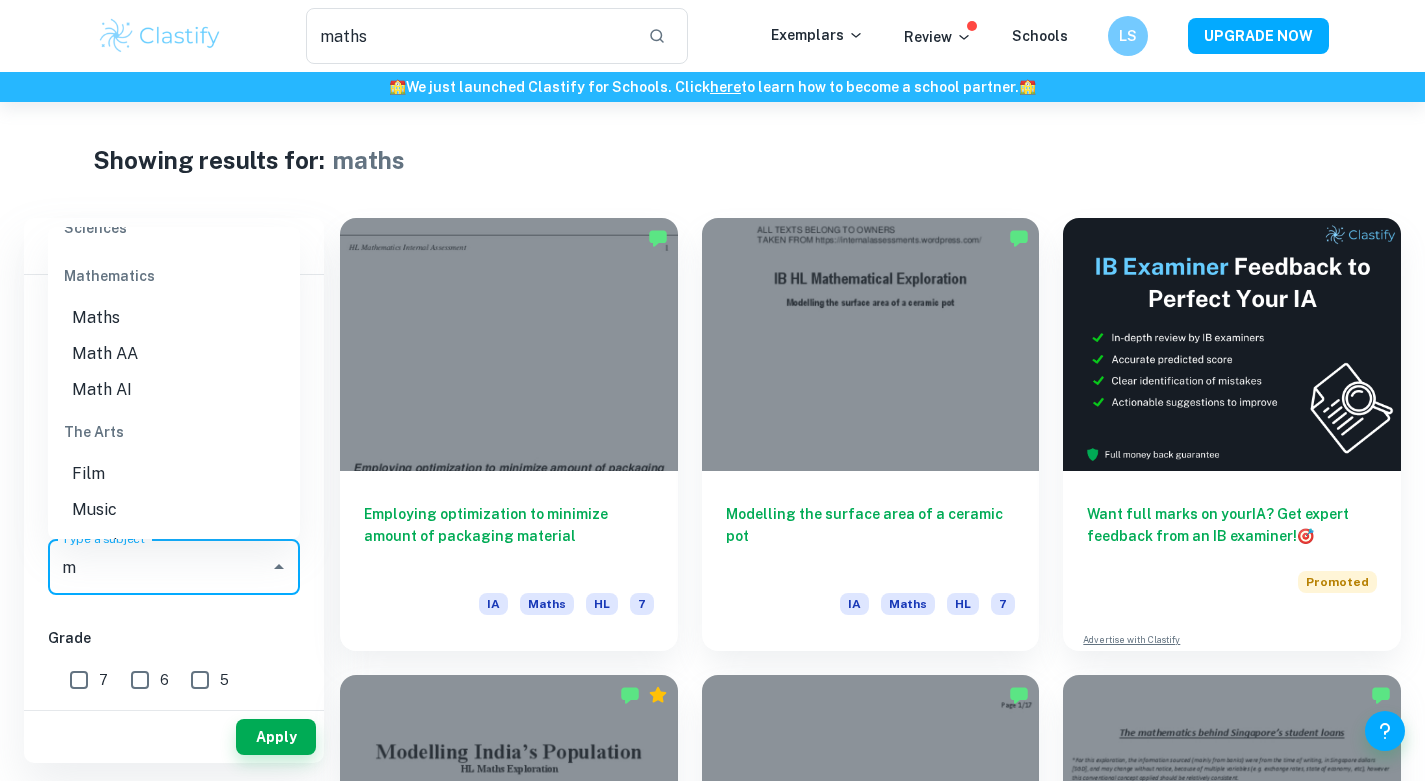 scroll, scrollTop: 0, scrollLeft: 0, axis: both 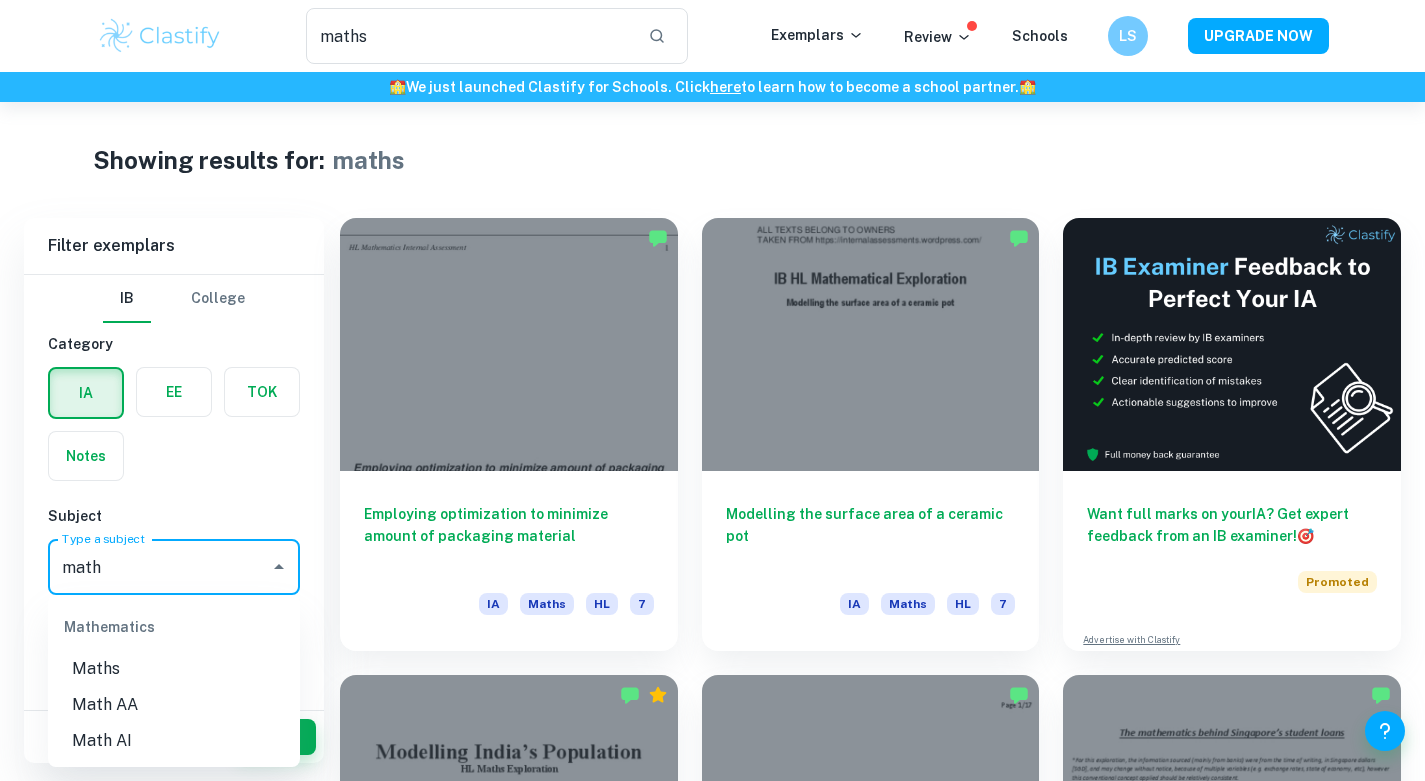 click on "Math AI" at bounding box center [174, 741] 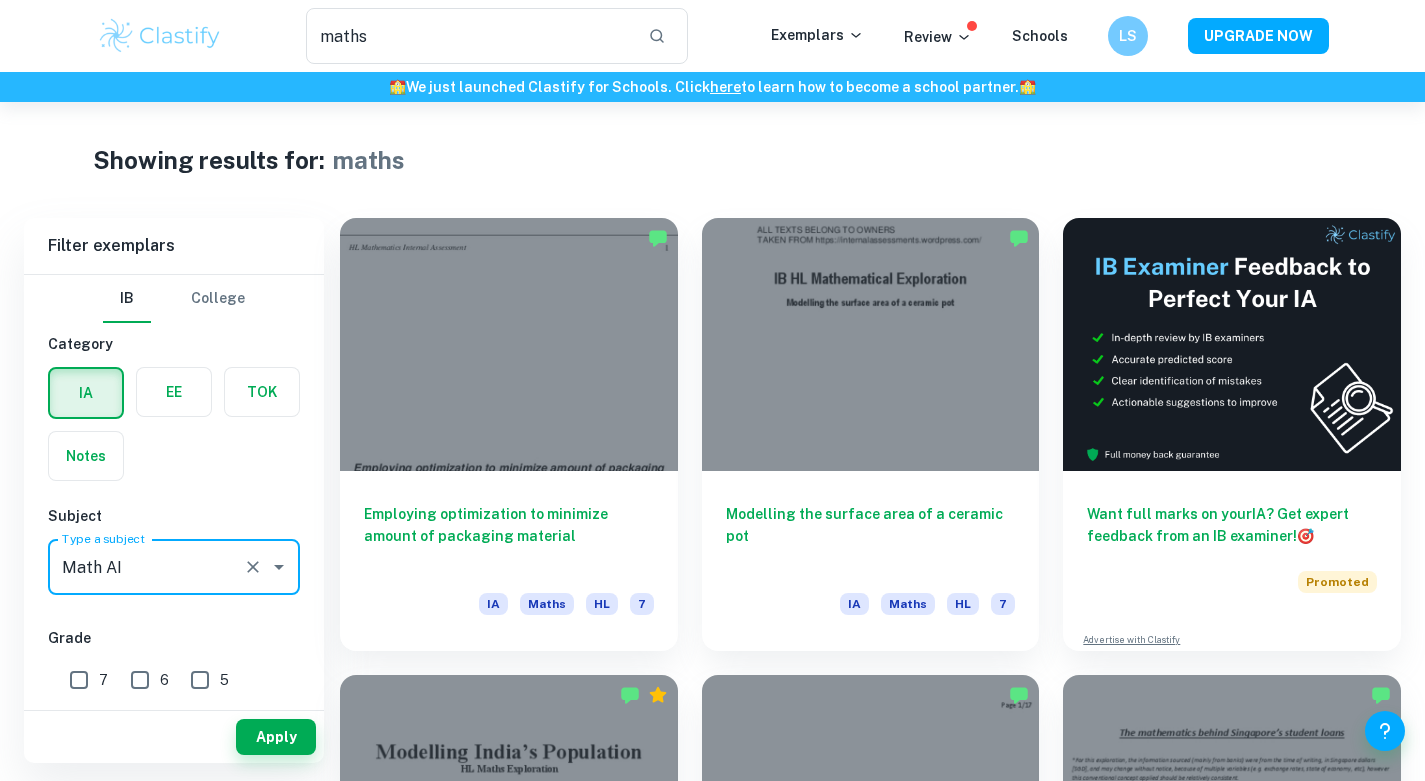 type on "Math AI" 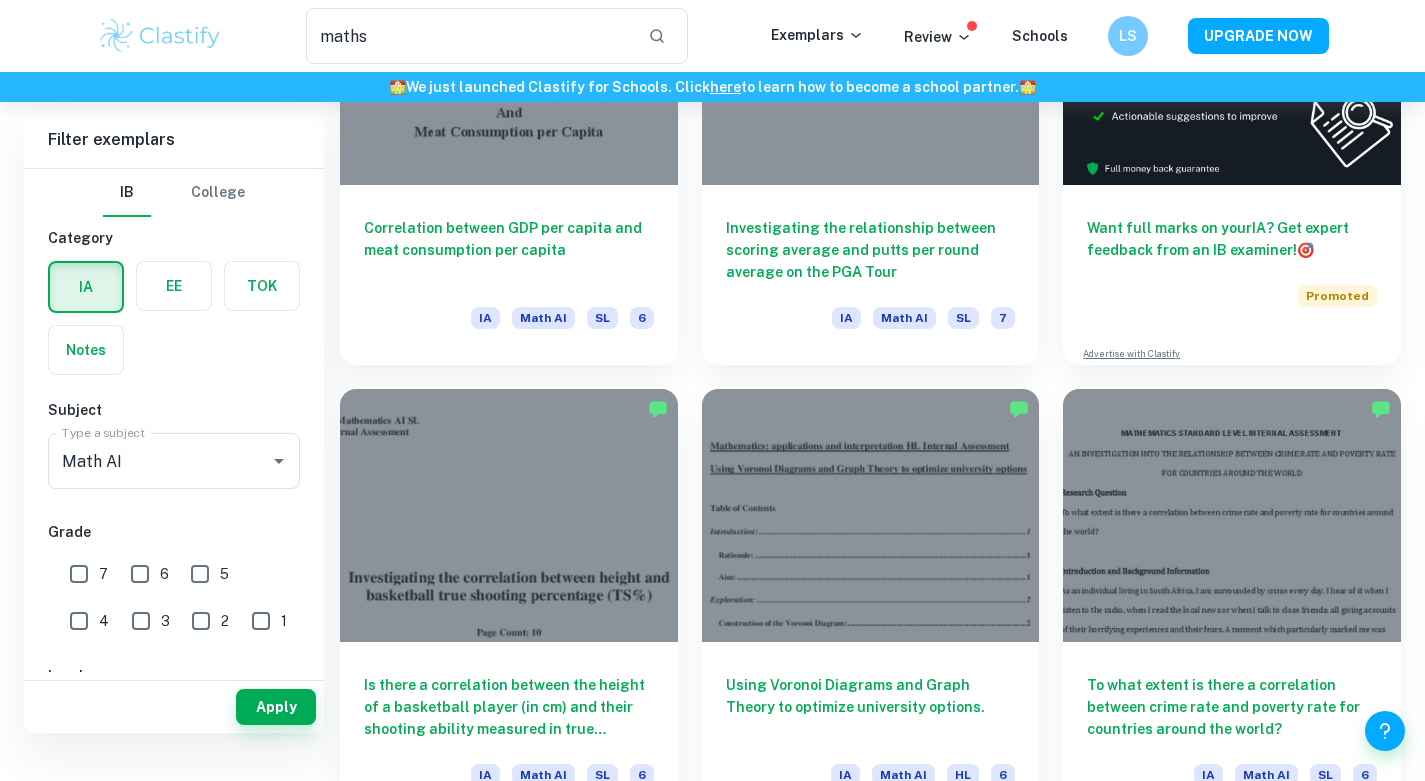 scroll, scrollTop: 0, scrollLeft: 0, axis: both 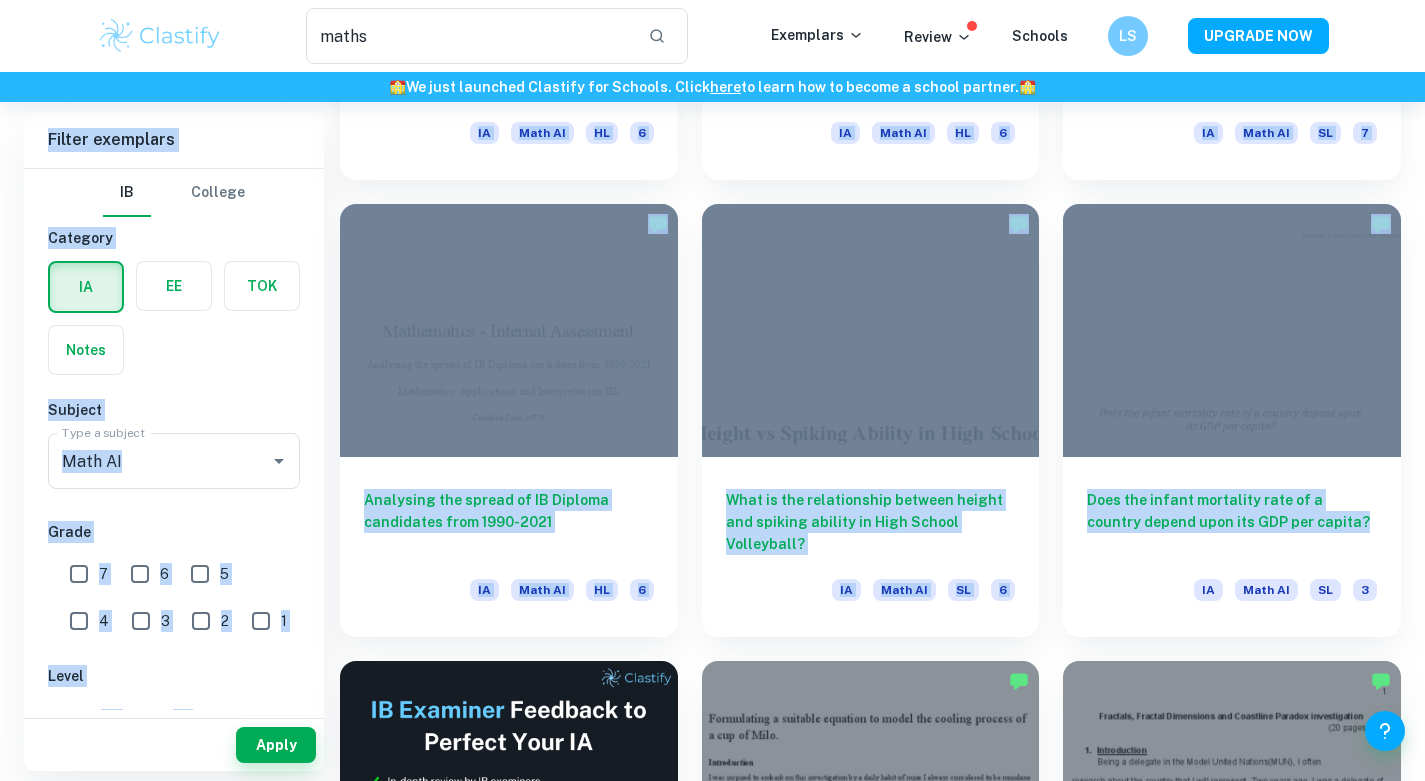 drag, startPoint x: 553, startPoint y: 248, endPoint x: 1438, endPoint y: 529, distance: 928.53973 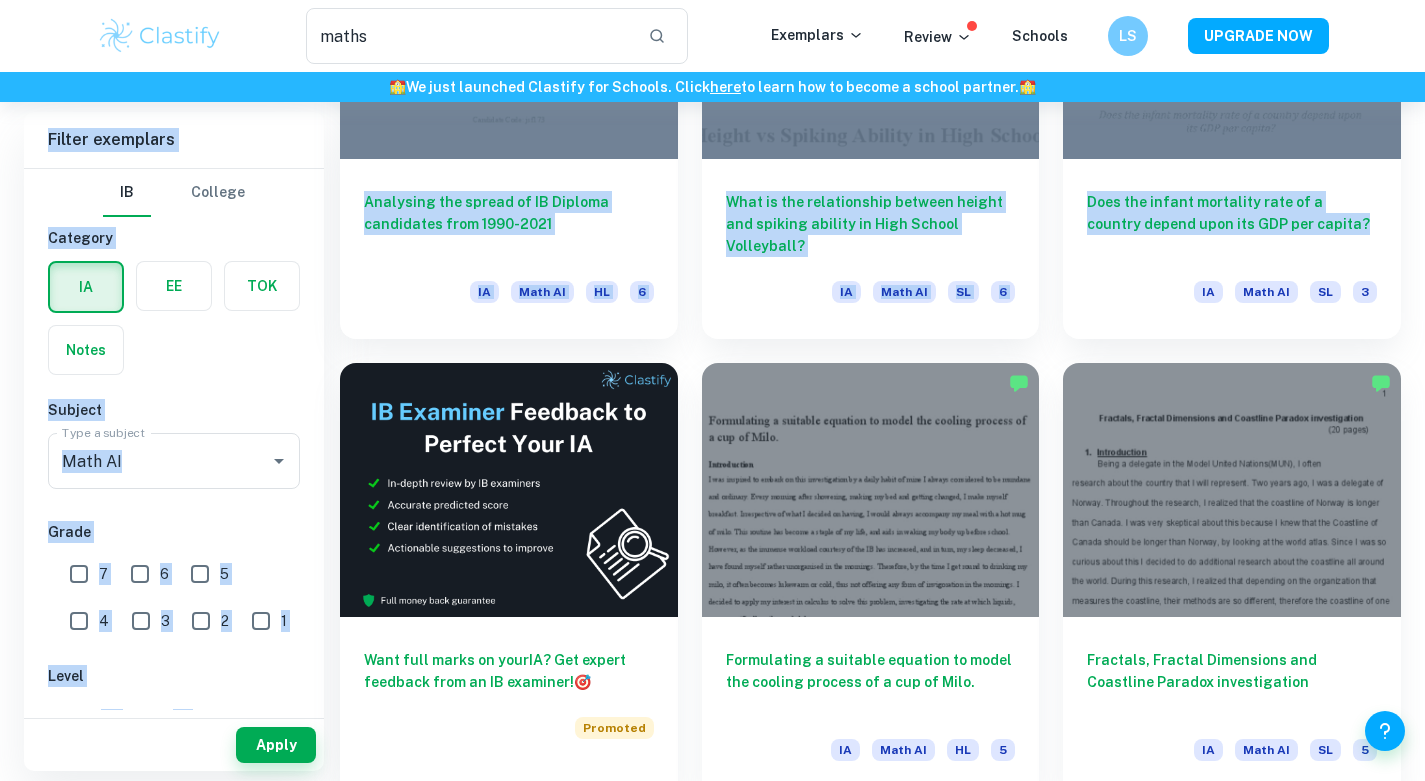 scroll, scrollTop: 2500, scrollLeft: 0, axis: vertical 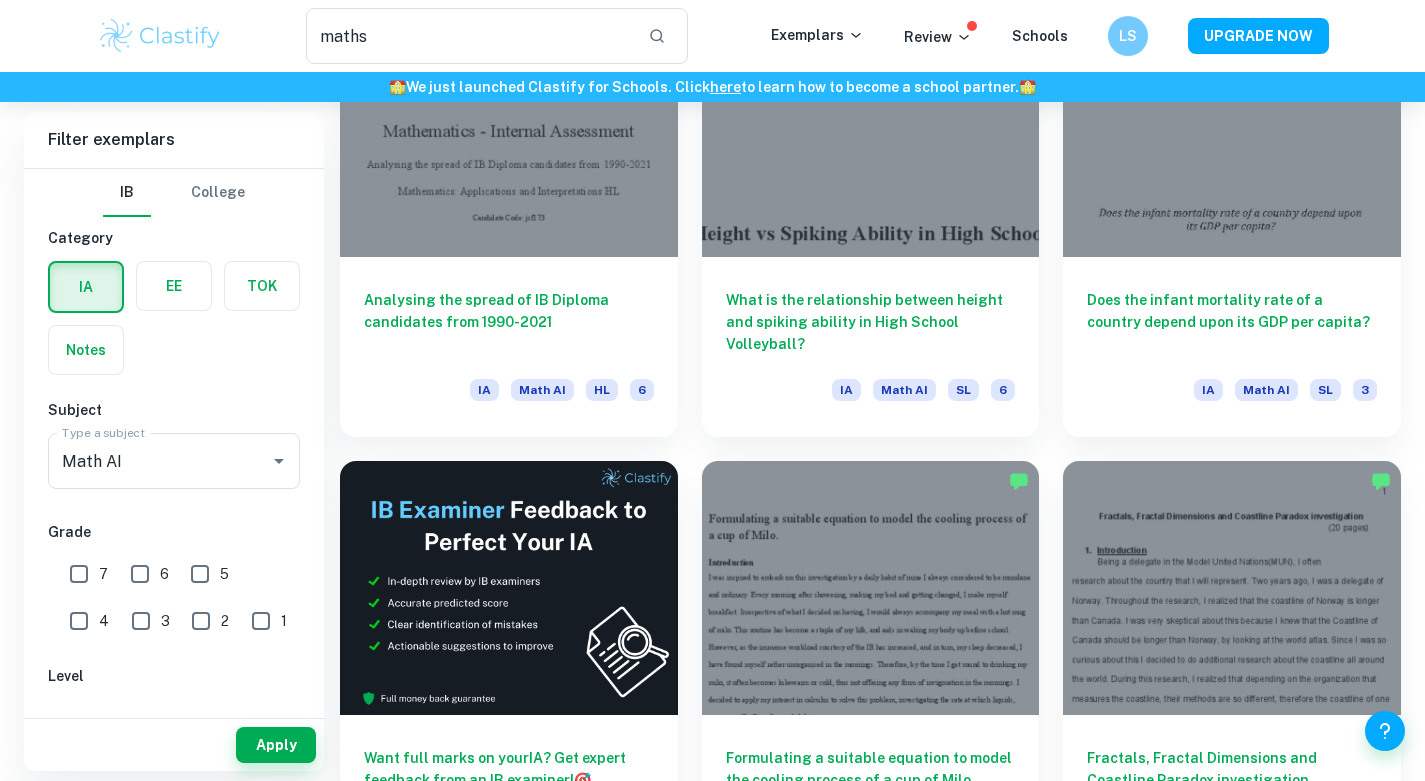 click on "Want full marks on your  IA ? Get expert feedback from an IB examiner!  🎯 Promoted Advertise with Clastify" at bounding box center (497, 665) 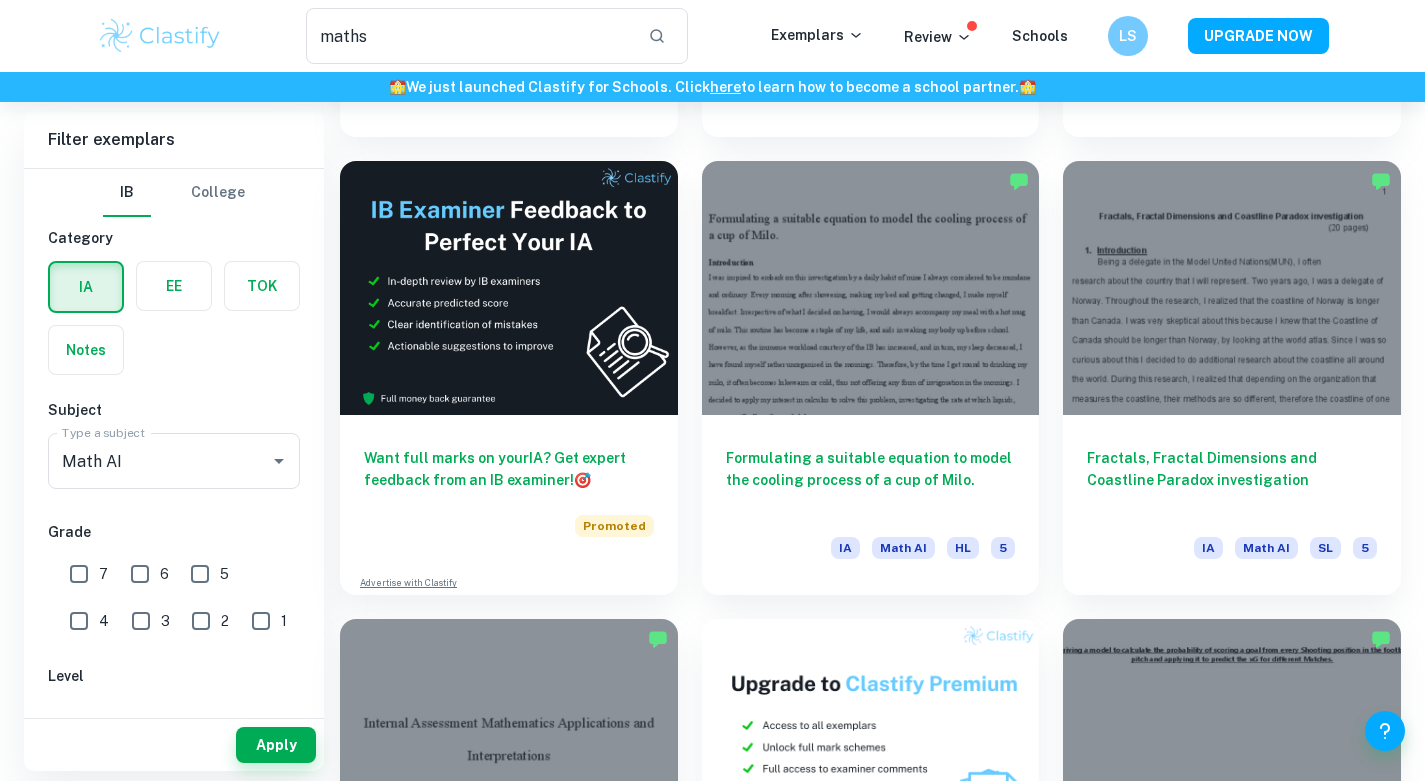 scroll, scrollTop: 3151, scrollLeft: 0, axis: vertical 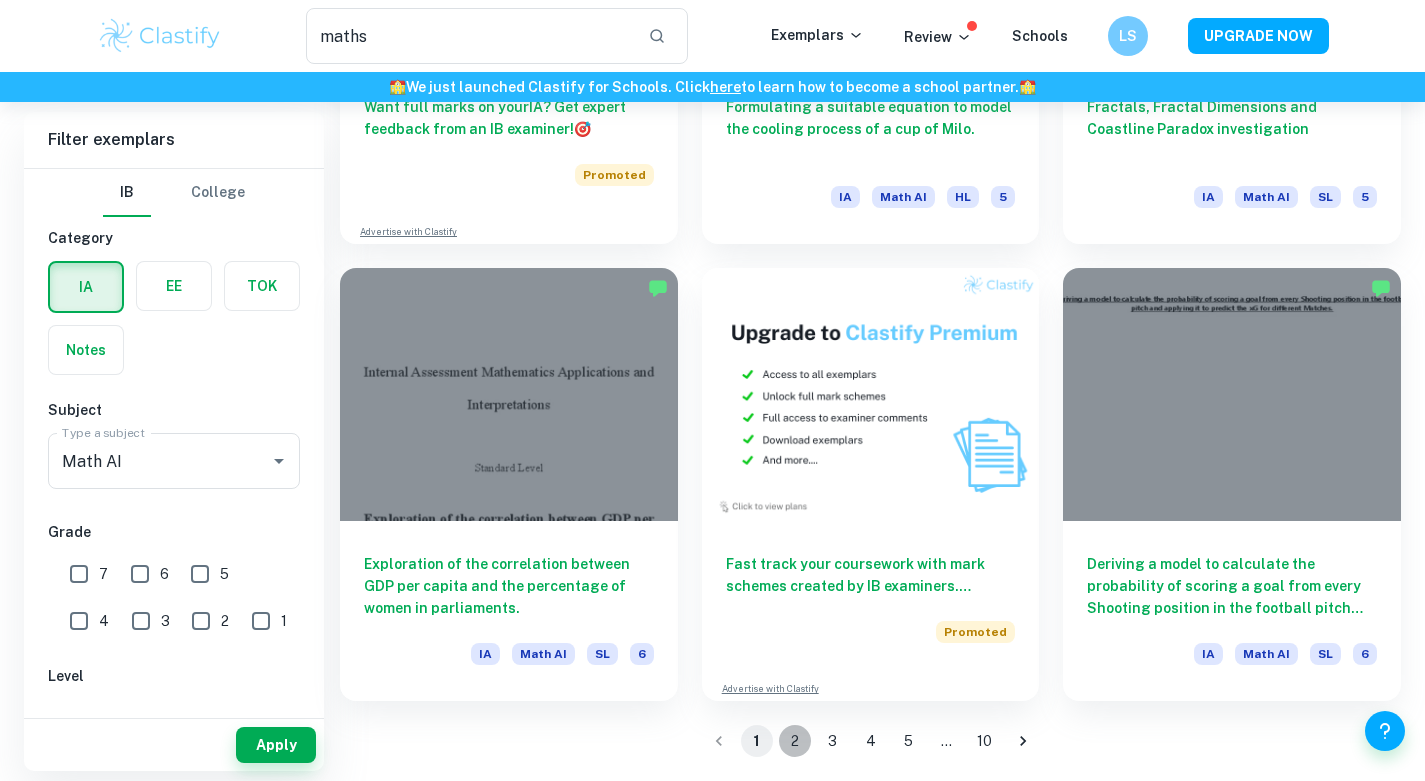 click on "2" at bounding box center (795, 741) 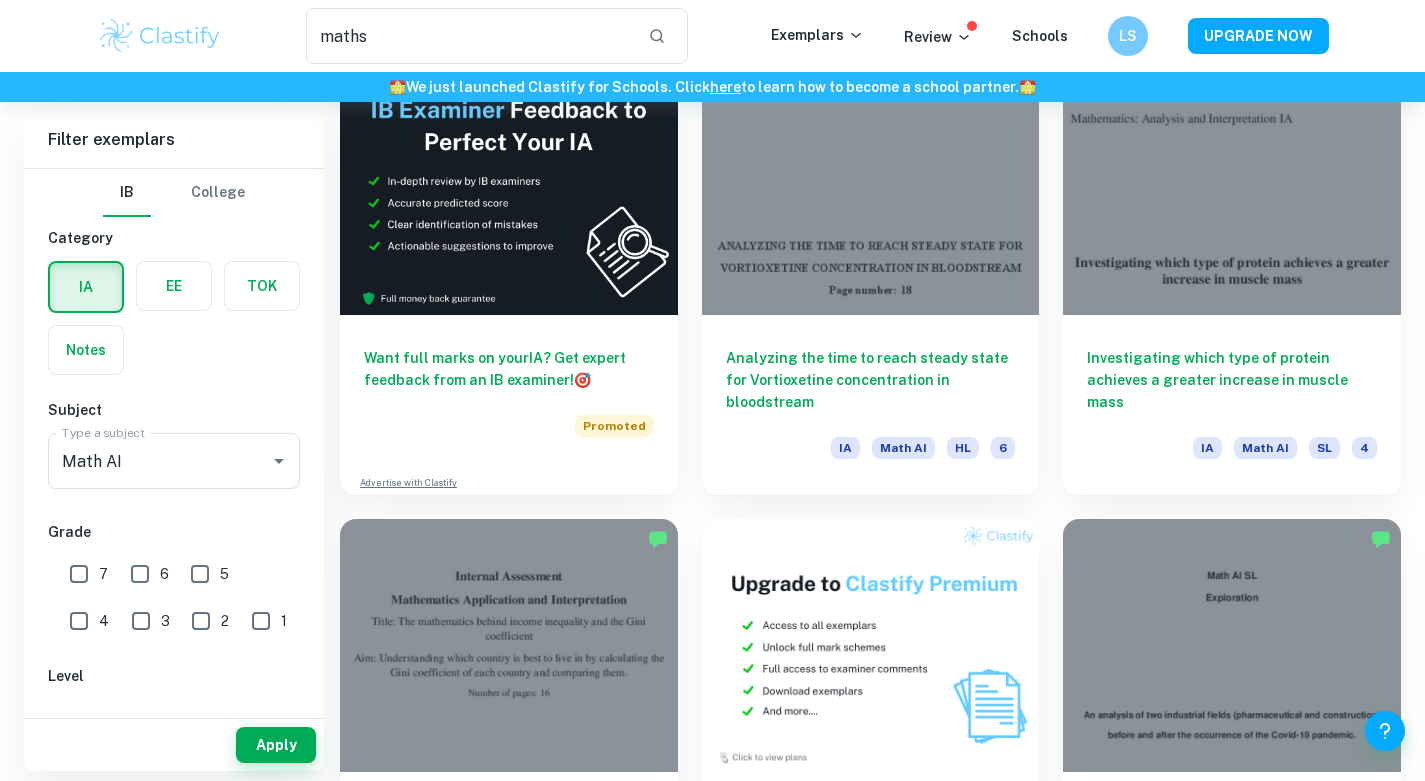 scroll, scrollTop: 3151, scrollLeft: 0, axis: vertical 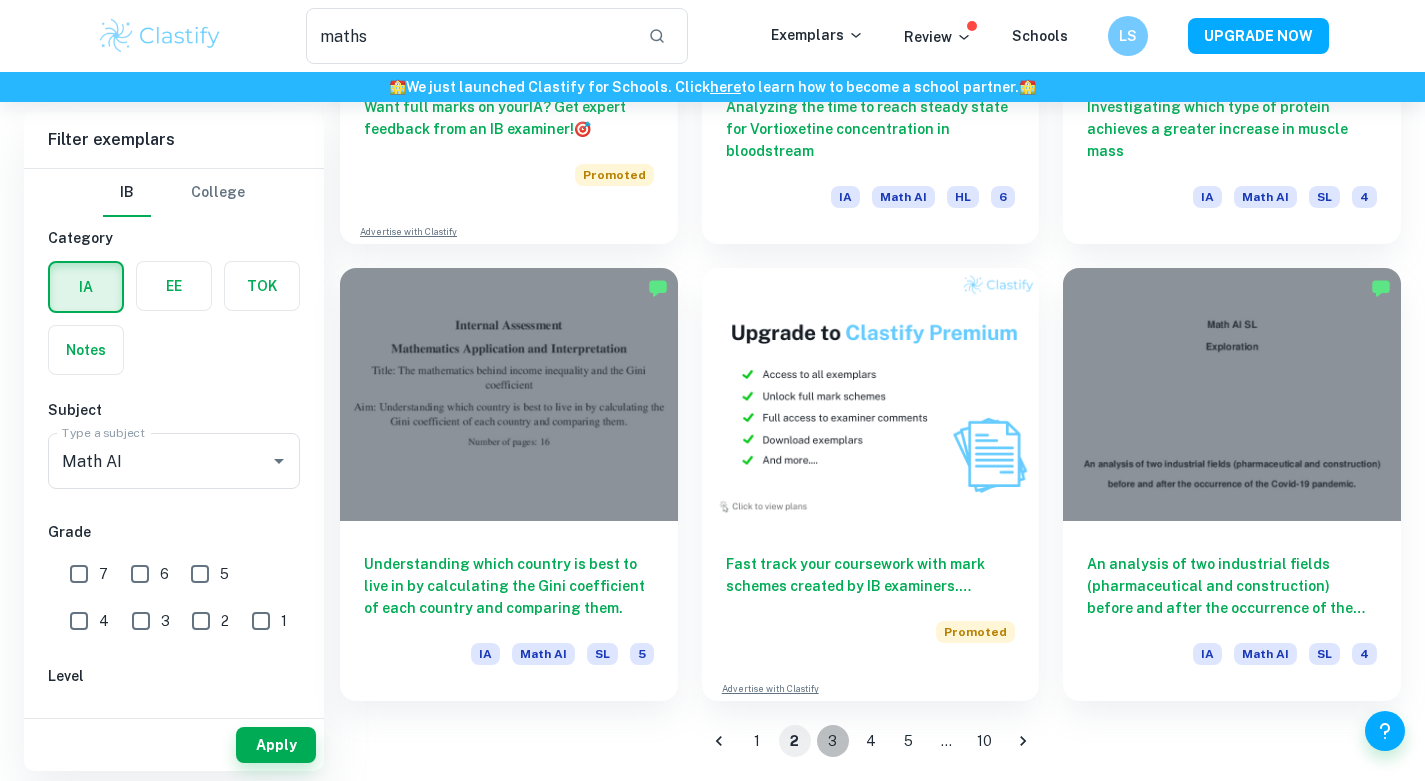 click on "3" at bounding box center [833, 741] 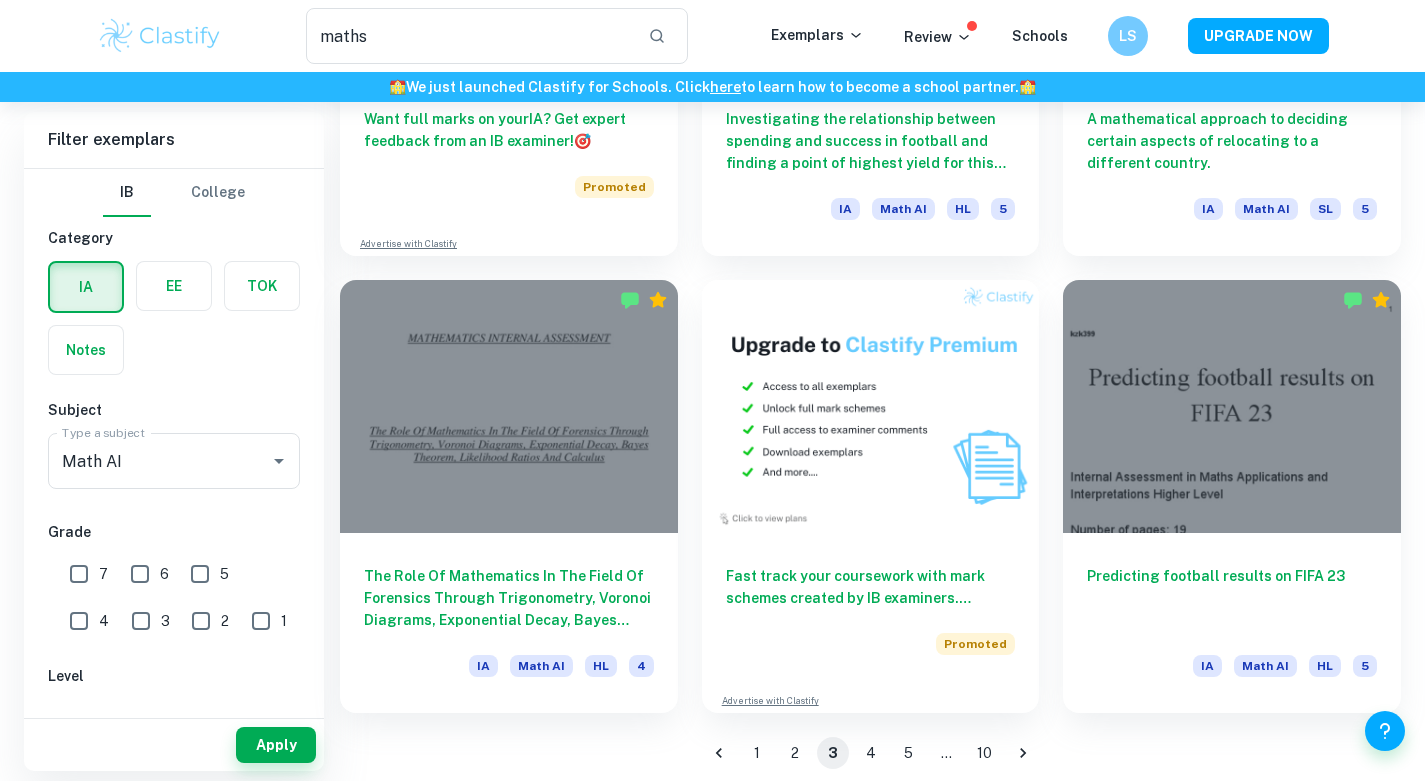scroll, scrollTop: 3151, scrollLeft: 0, axis: vertical 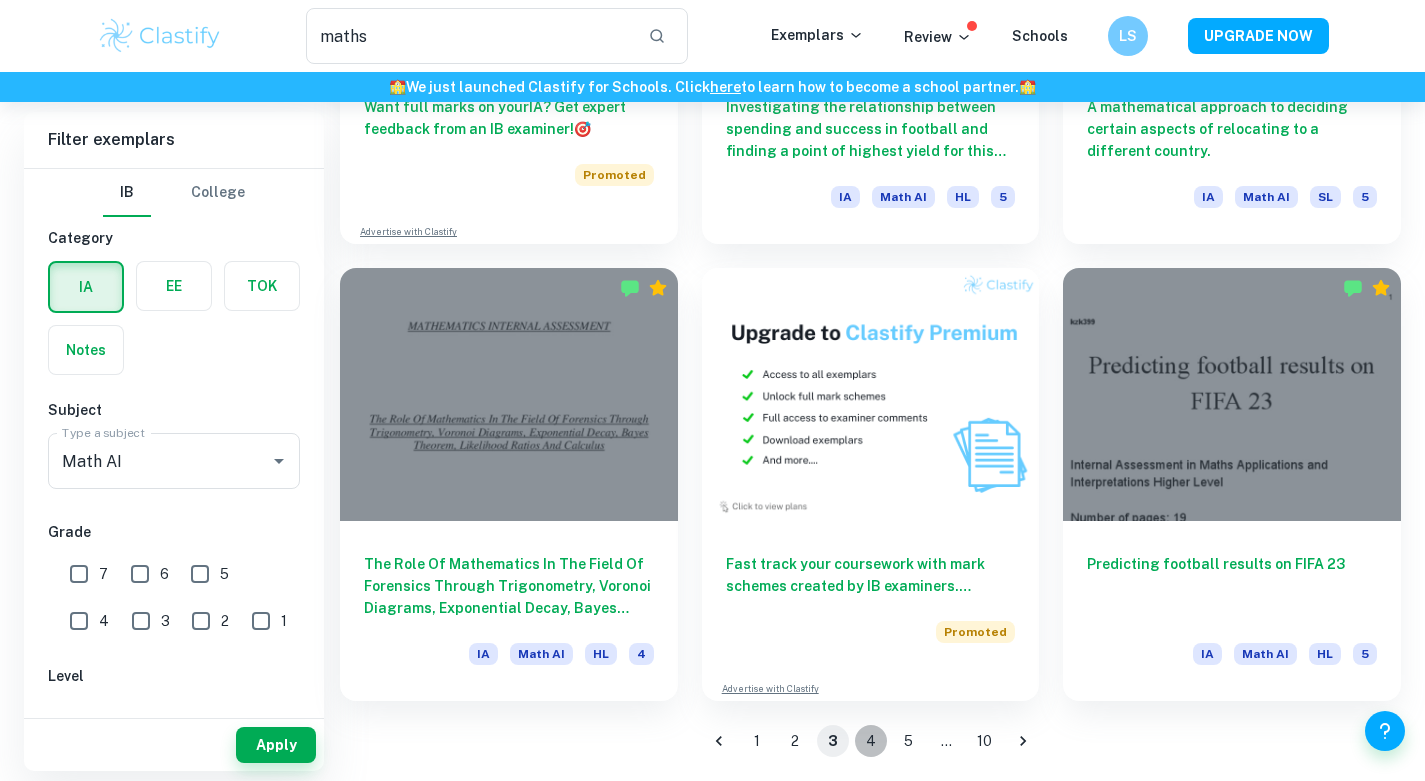 click on "4" at bounding box center (871, 741) 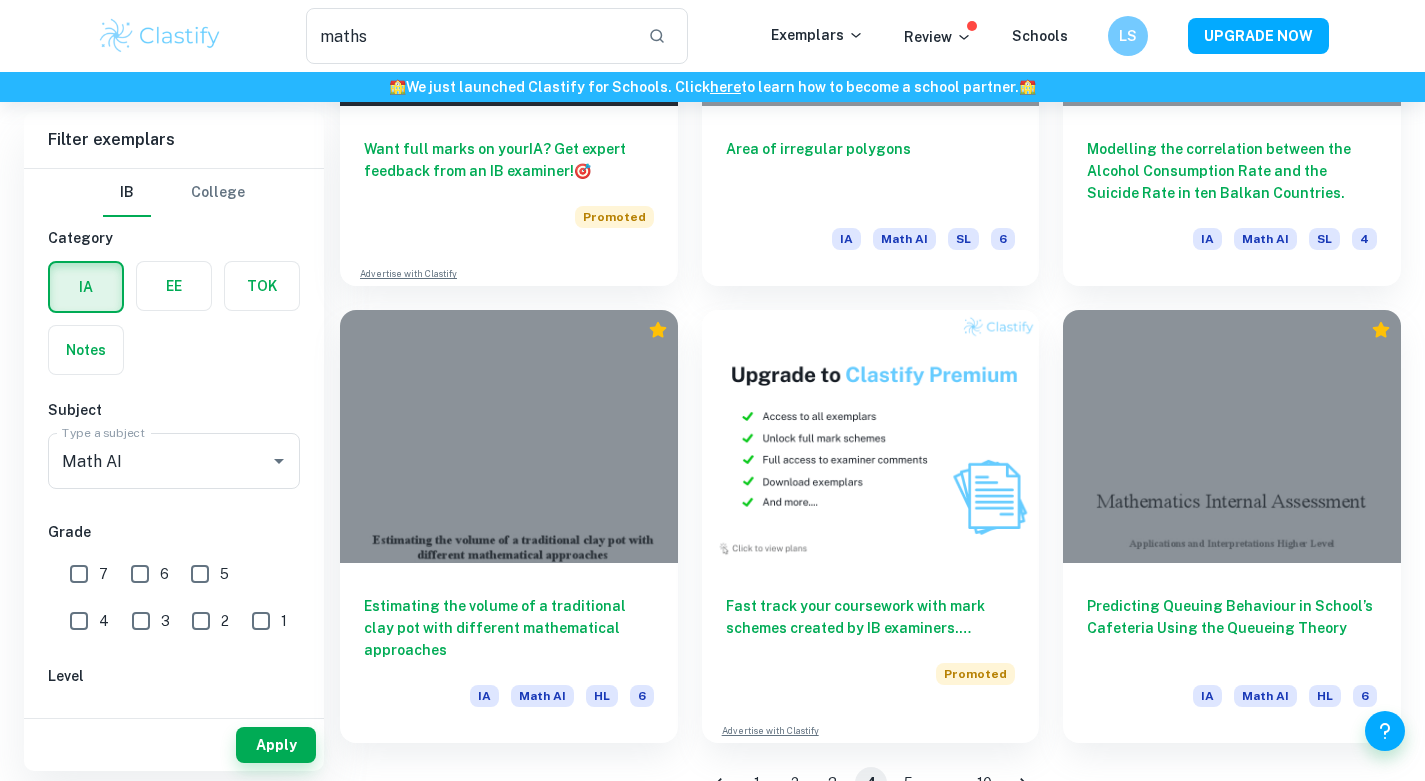 scroll, scrollTop: 3151, scrollLeft: 0, axis: vertical 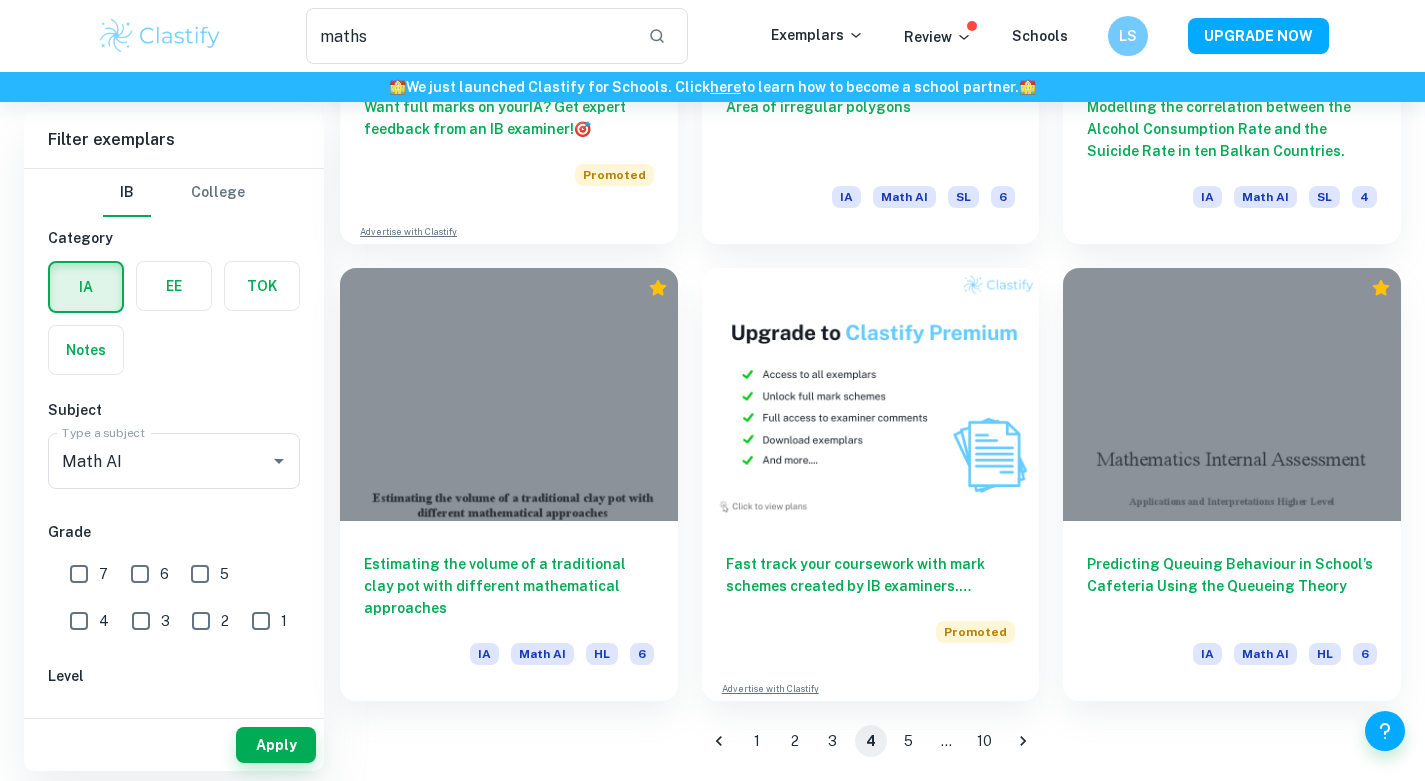 click on "5" at bounding box center (909, 741) 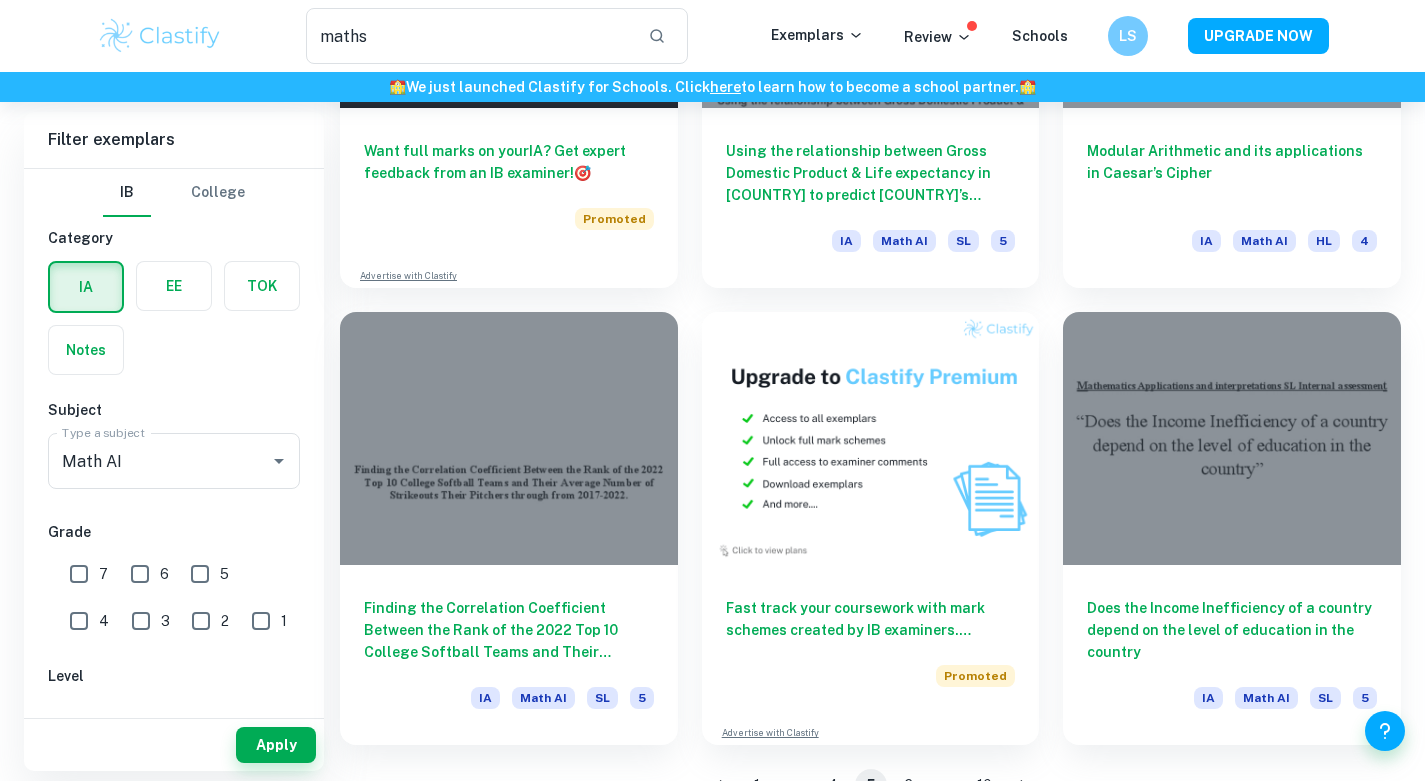 scroll, scrollTop: 3151, scrollLeft: 0, axis: vertical 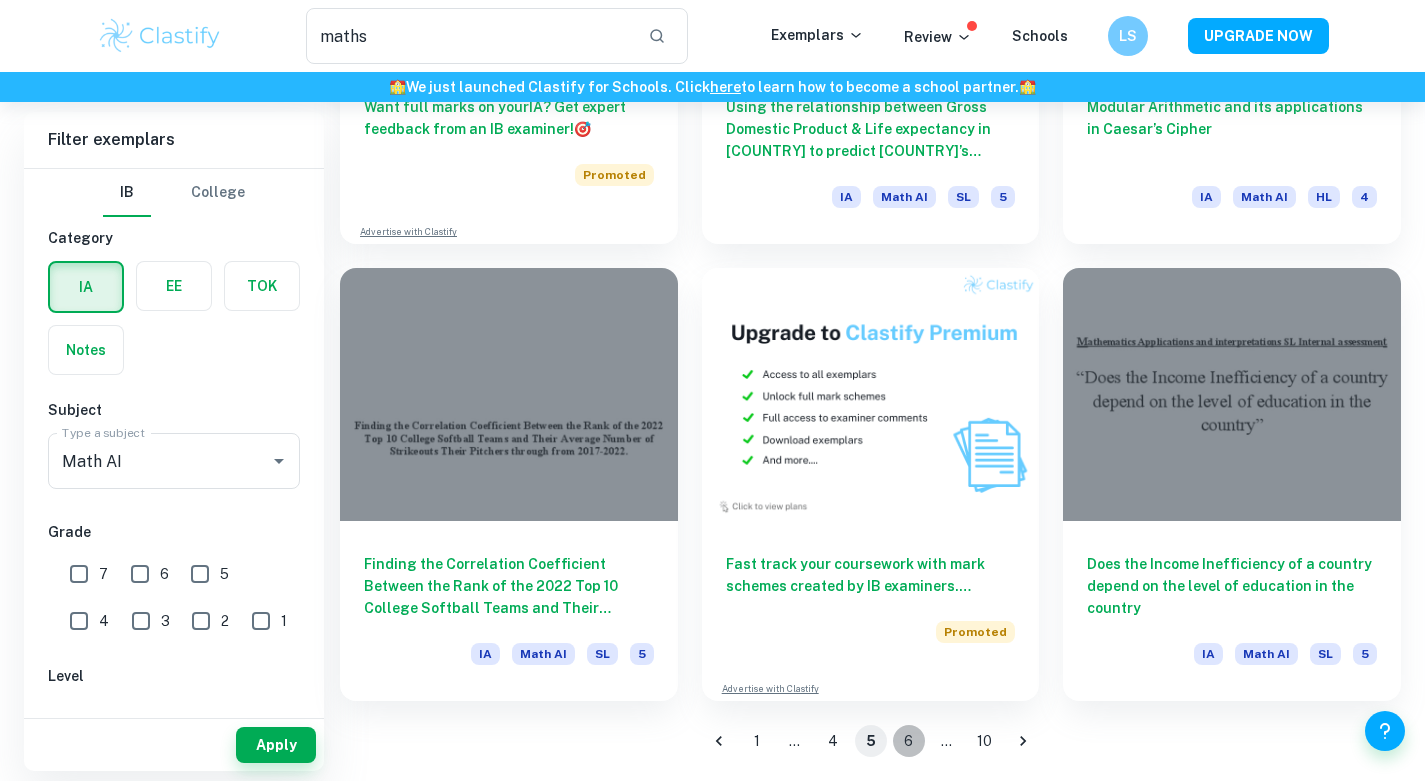 click on "6" at bounding box center (909, 741) 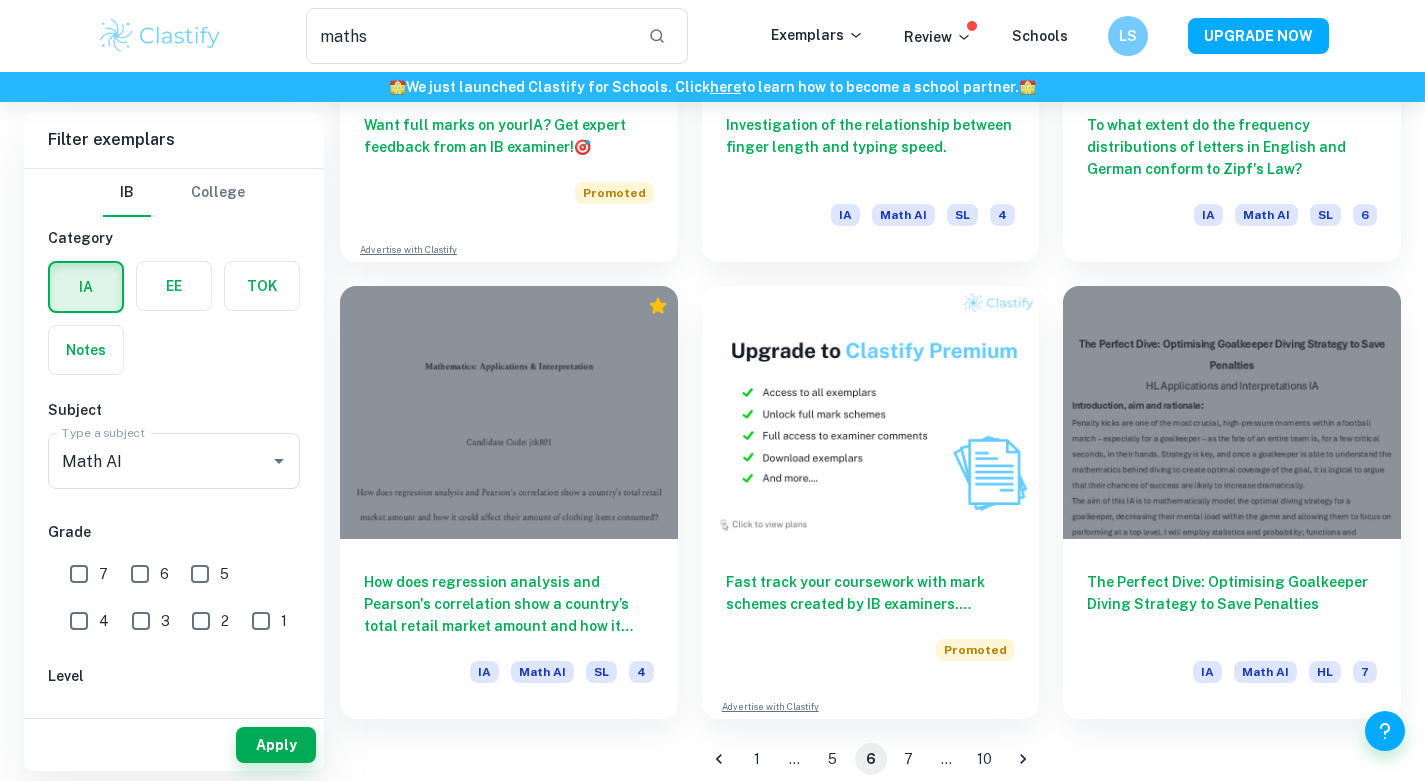 scroll, scrollTop: 3151, scrollLeft: 0, axis: vertical 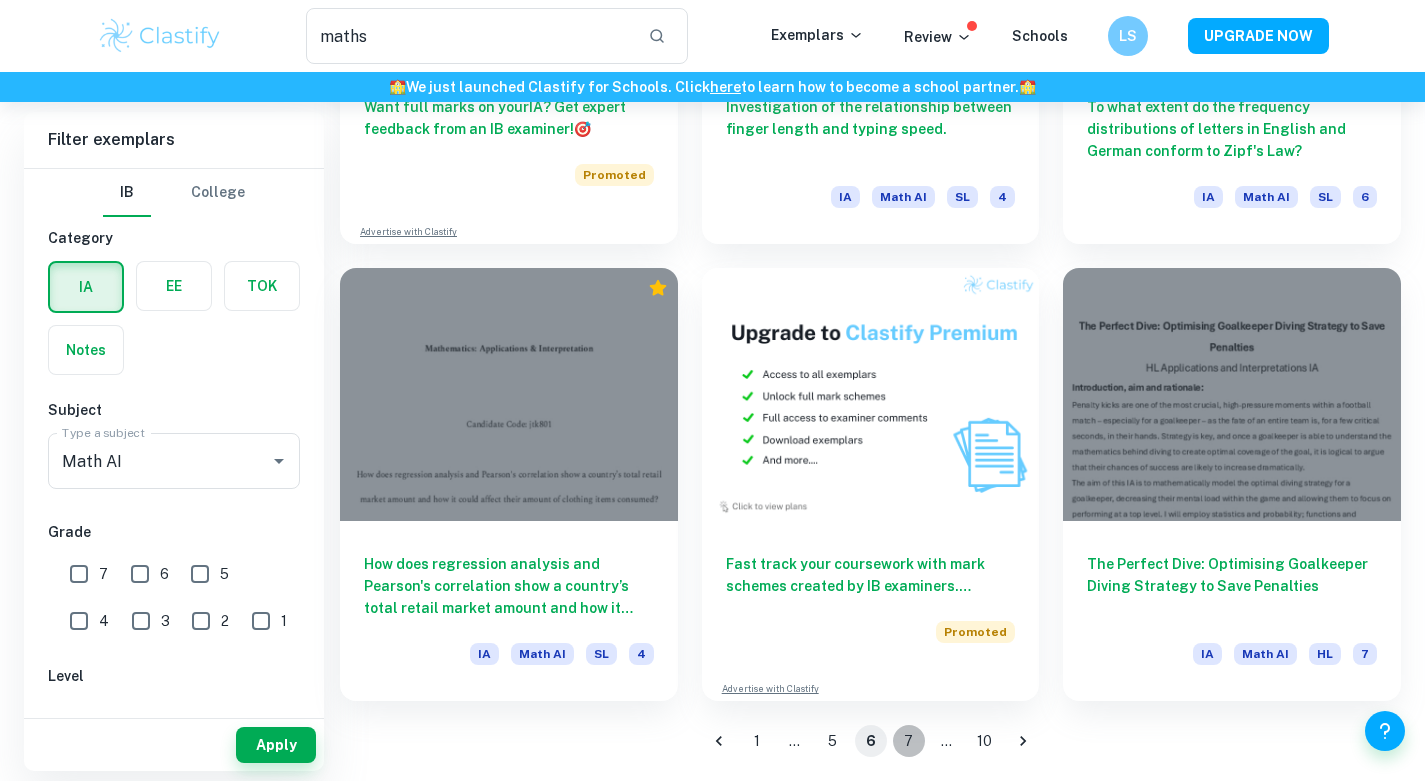 click on "7" at bounding box center [909, 741] 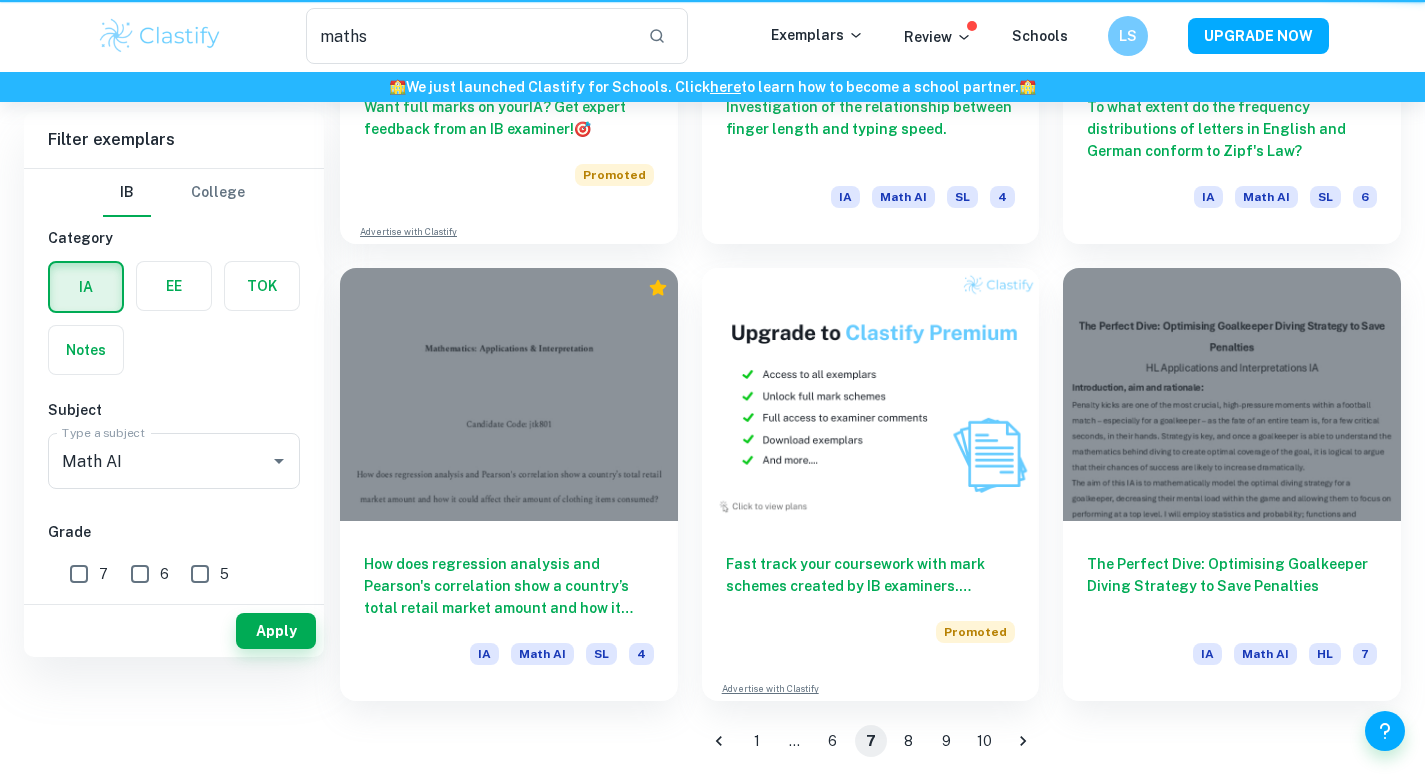 scroll, scrollTop: 0, scrollLeft: 0, axis: both 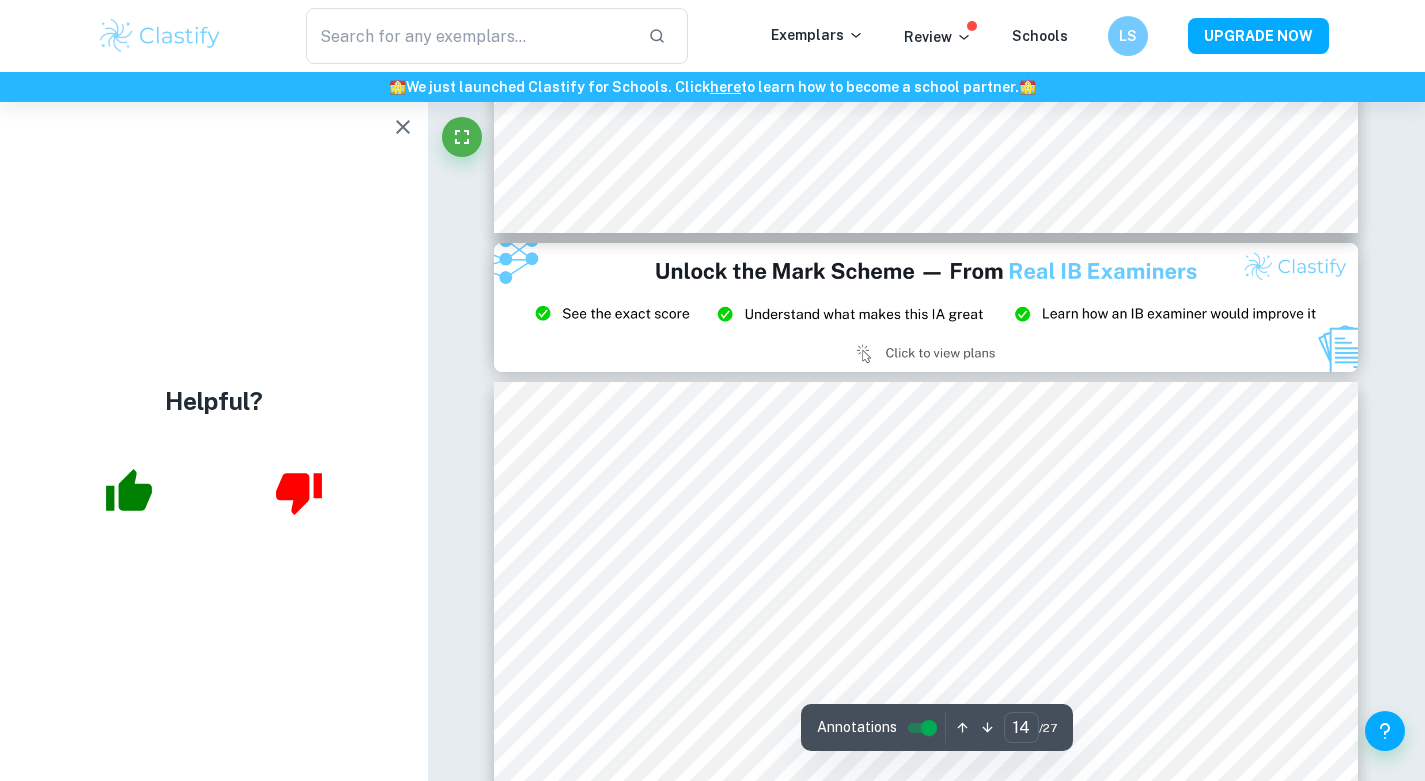 type on "15" 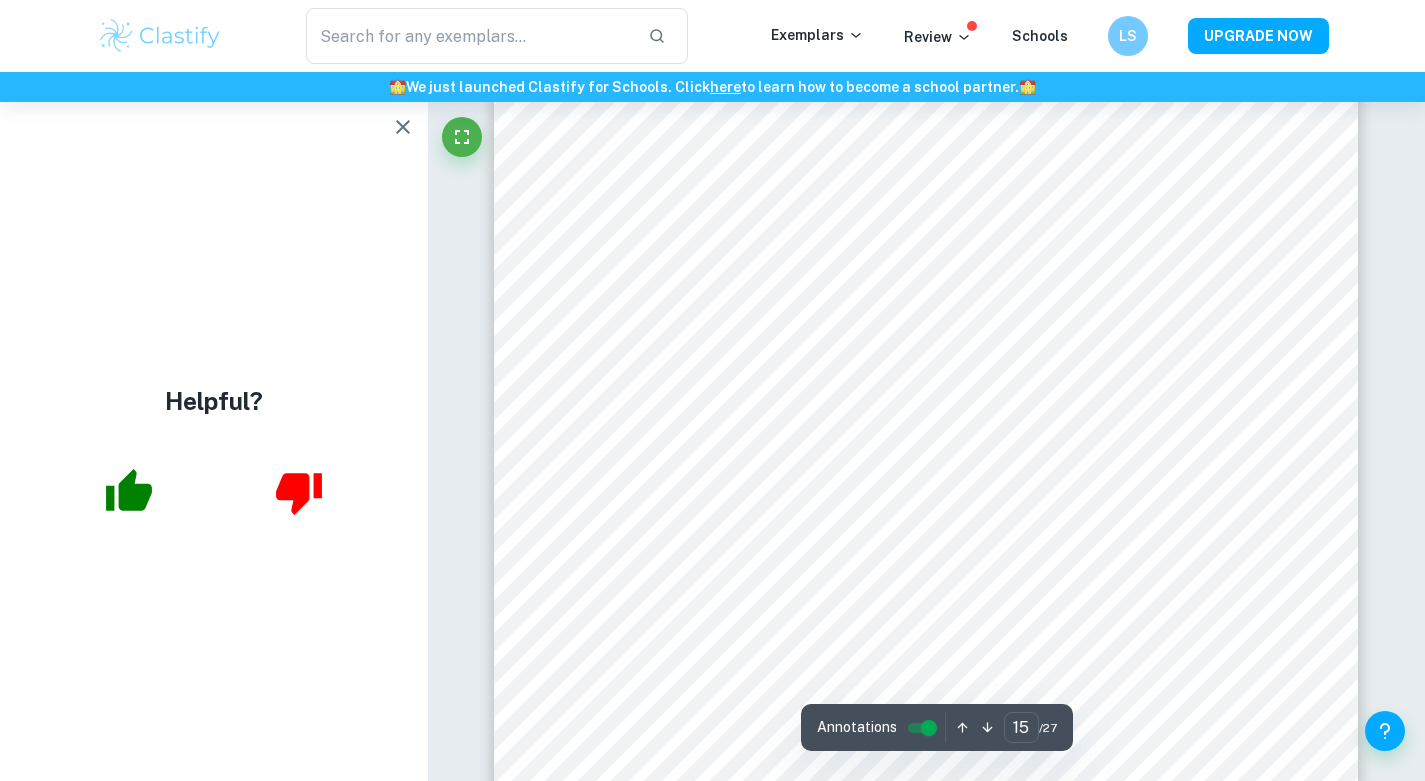 scroll, scrollTop: 16900, scrollLeft: 0, axis: vertical 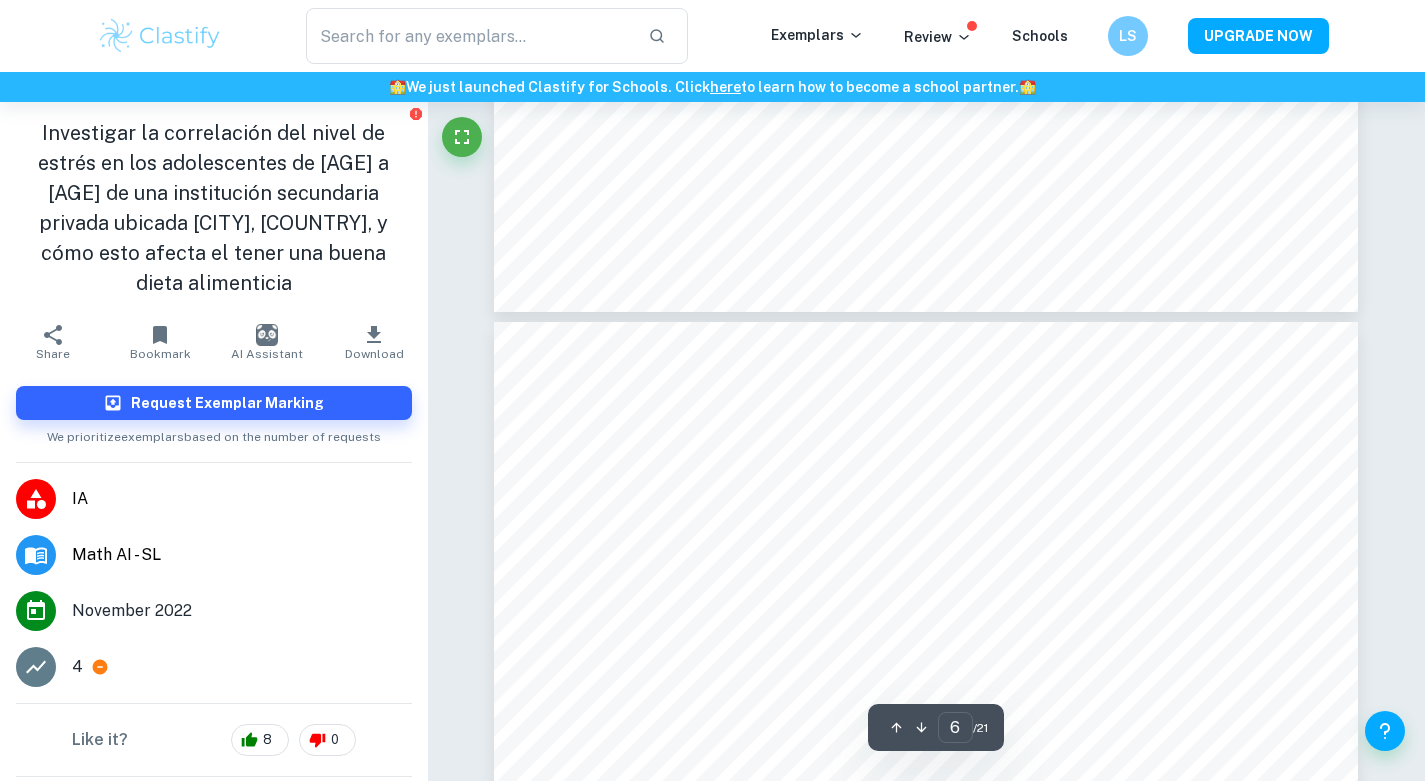 type on "7" 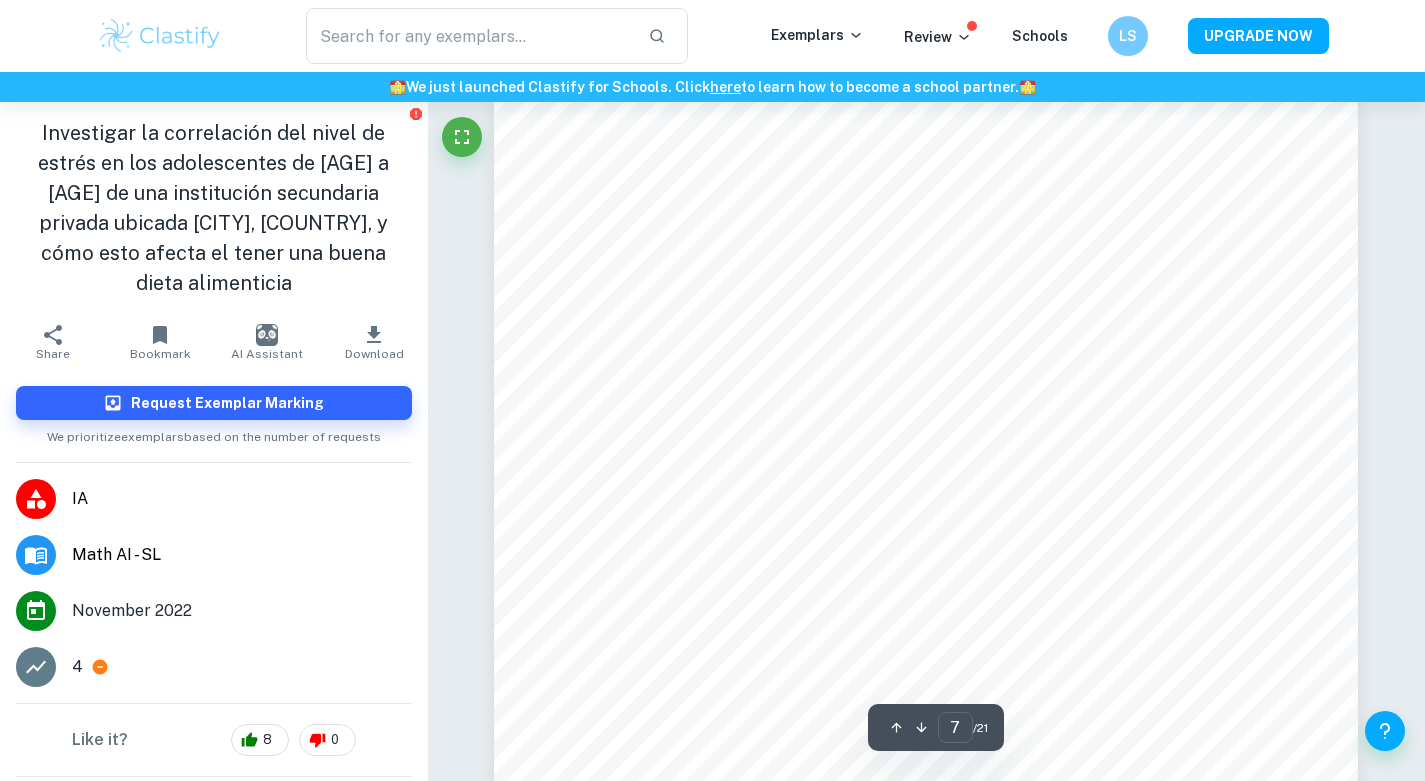scroll, scrollTop: 8300, scrollLeft: 0, axis: vertical 